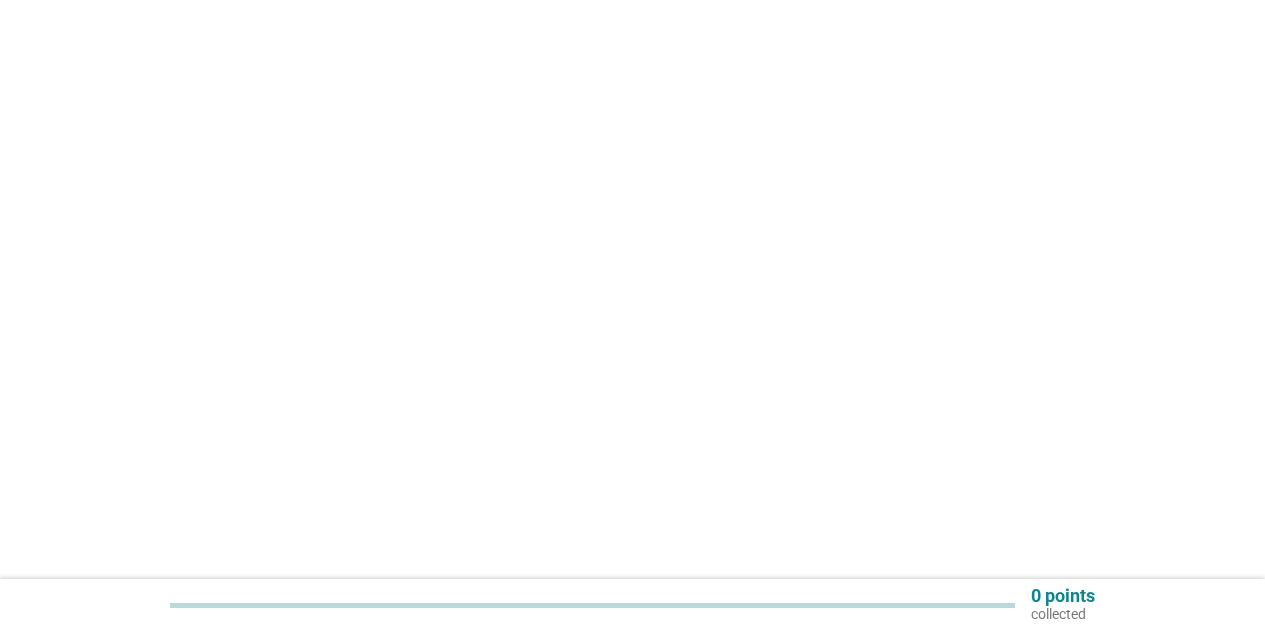 scroll, scrollTop: 0, scrollLeft: 0, axis: both 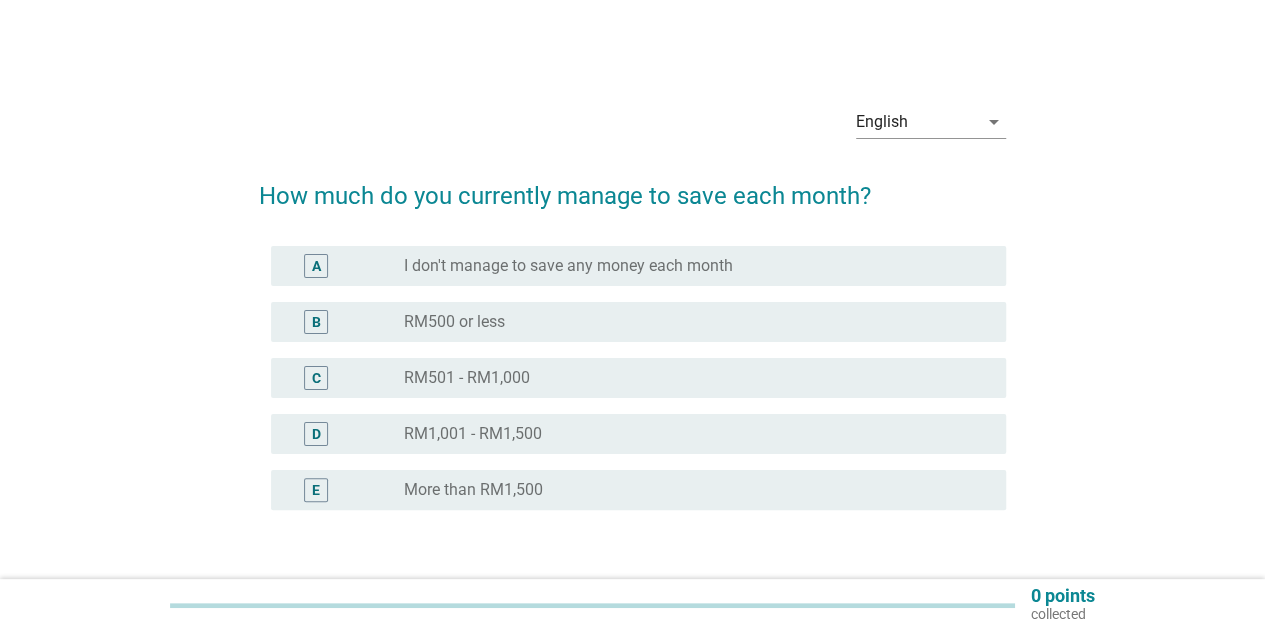 click on "RM500 or less" at bounding box center [454, 322] 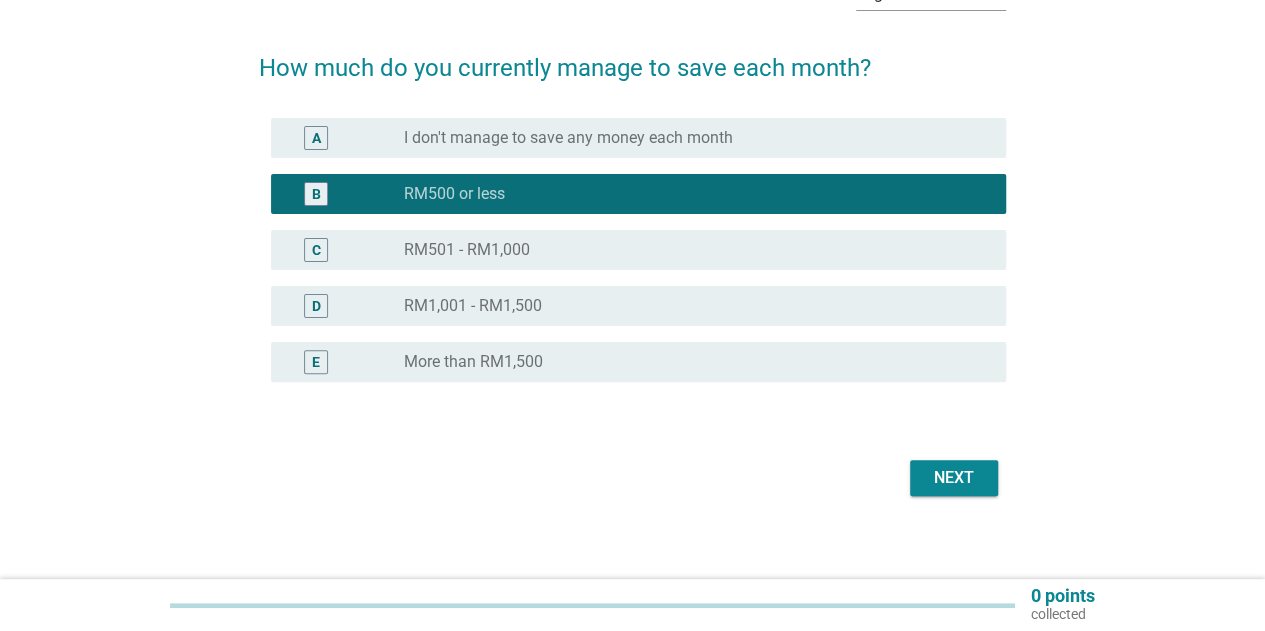 scroll, scrollTop: 140, scrollLeft: 0, axis: vertical 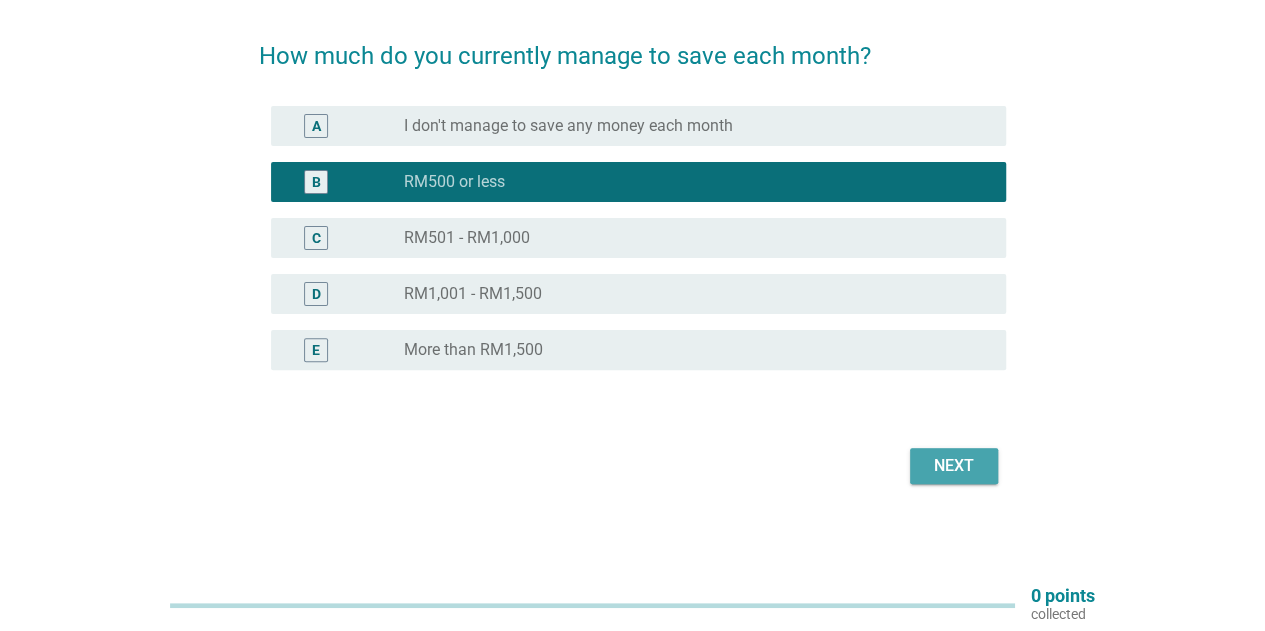 click on "Next" at bounding box center [954, 466] 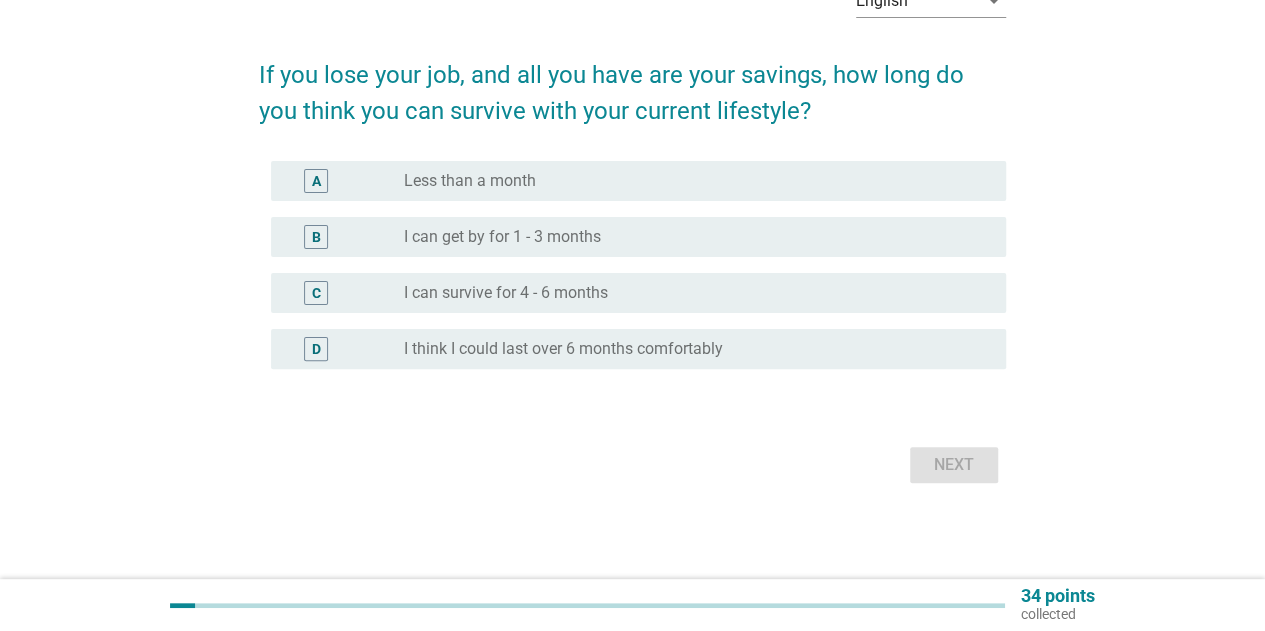 scroll, scrollTop: 0, scrollLeft: 0, axis: both 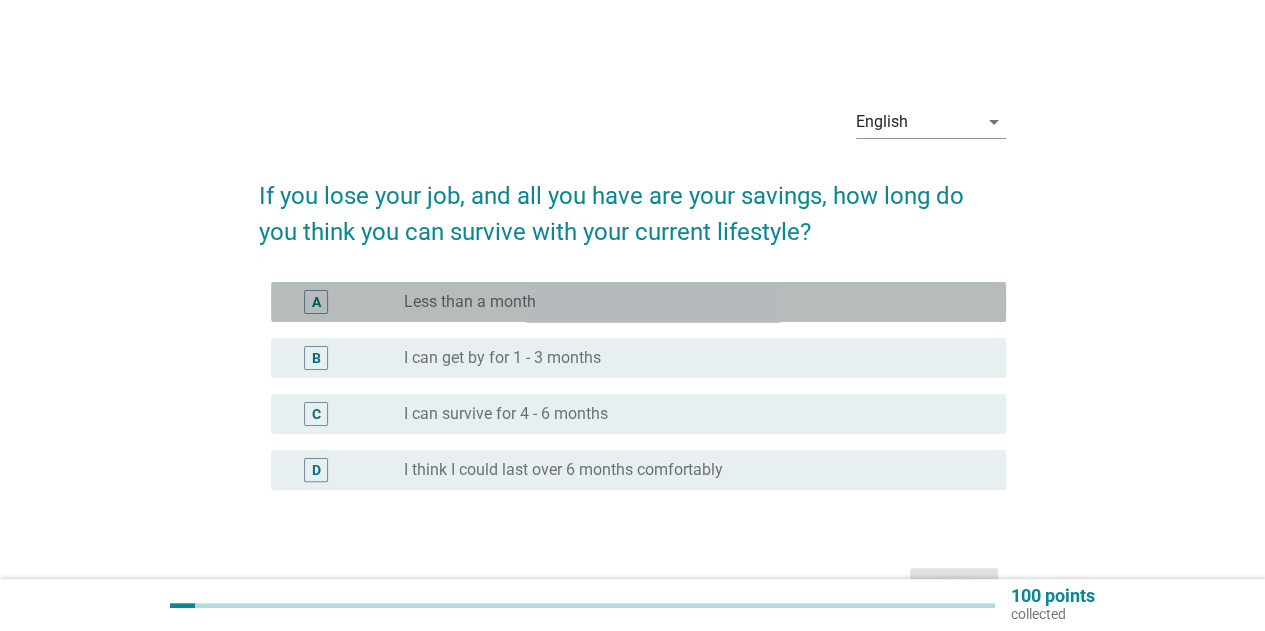 click on "Less than a month" at bounding box center (470, 302) 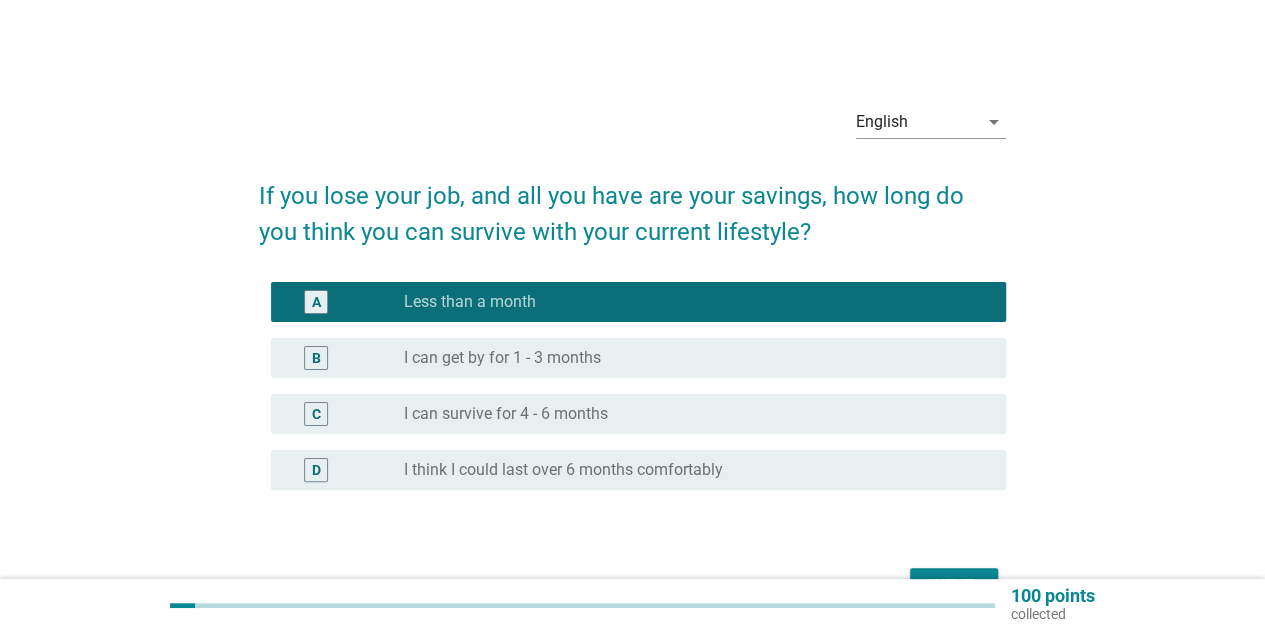 scroll, scrollTop: 100, scrollLeft: 0, axis: vertical 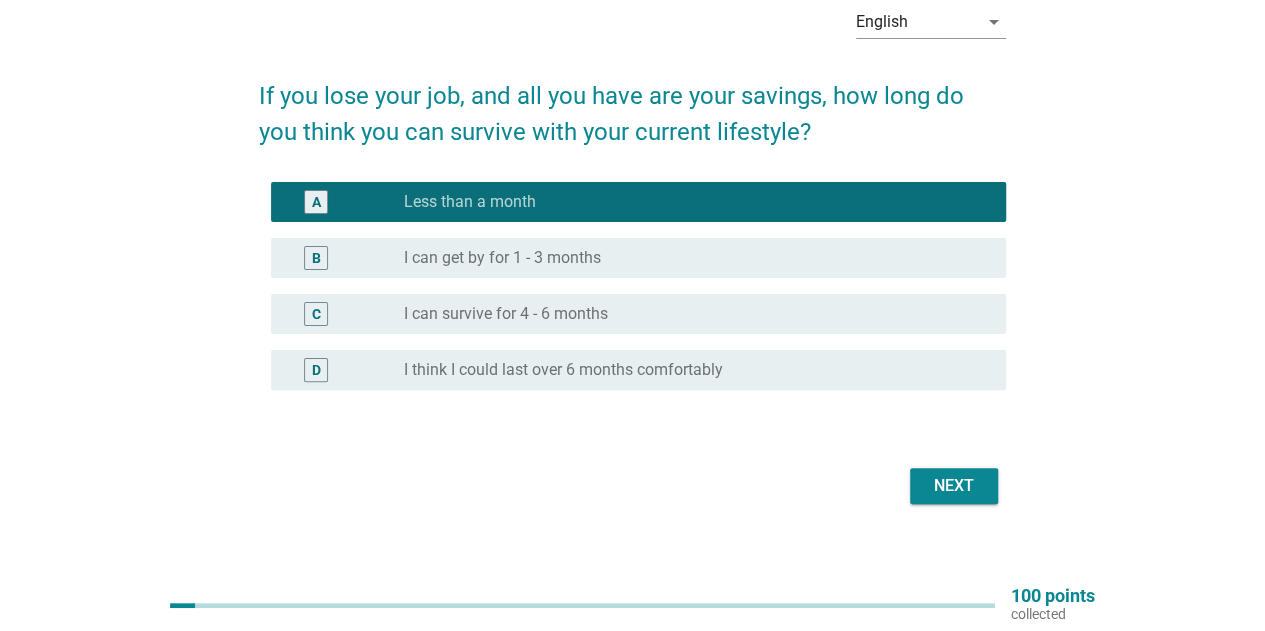 click on "Next" at bounding box center (954, 486) 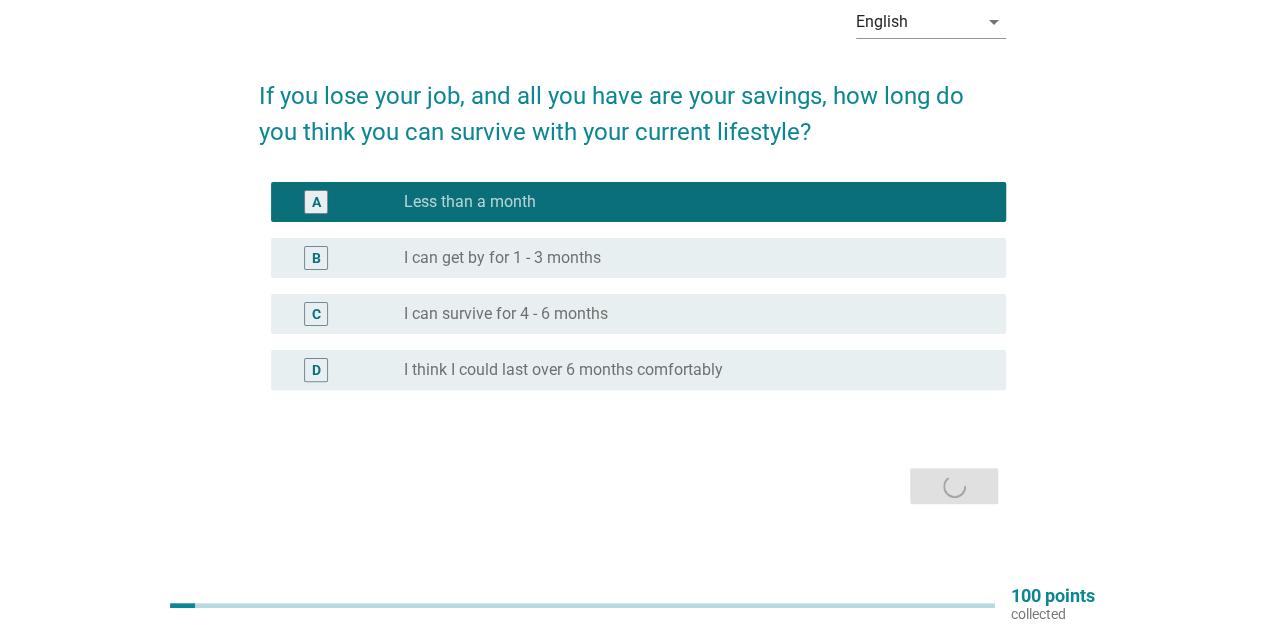 scroll, scrollTop: 0, scrollLeft: 0, axis: both 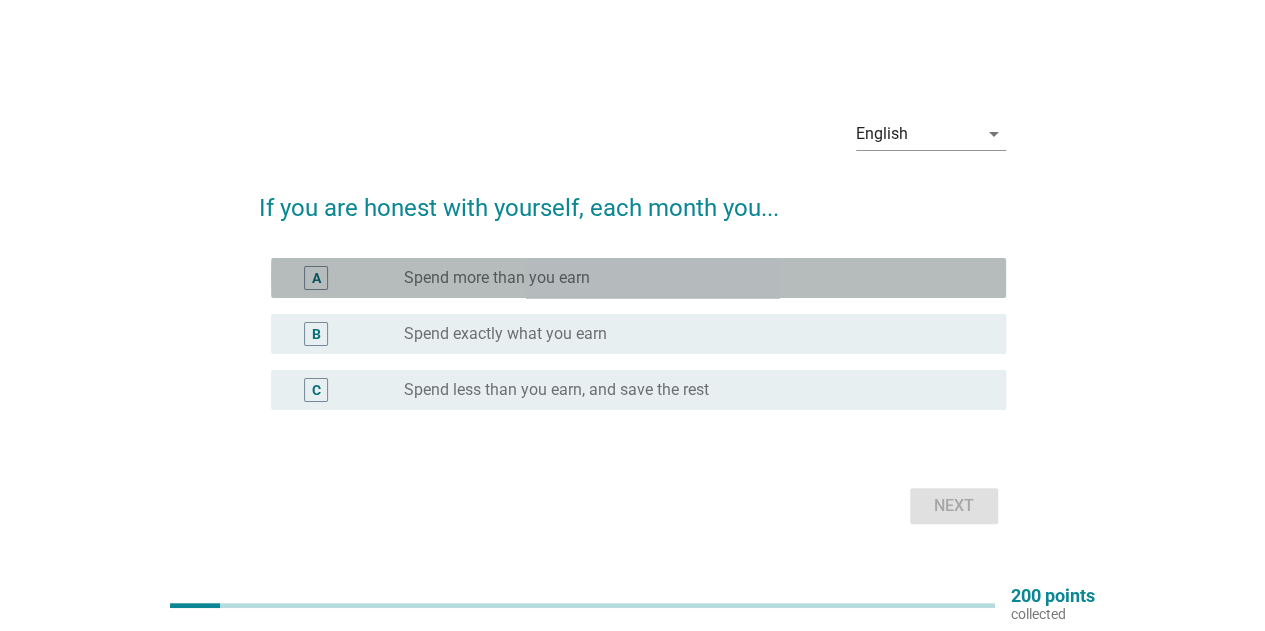 click on "Spend more than you earn" at bounding box center [497, 278] 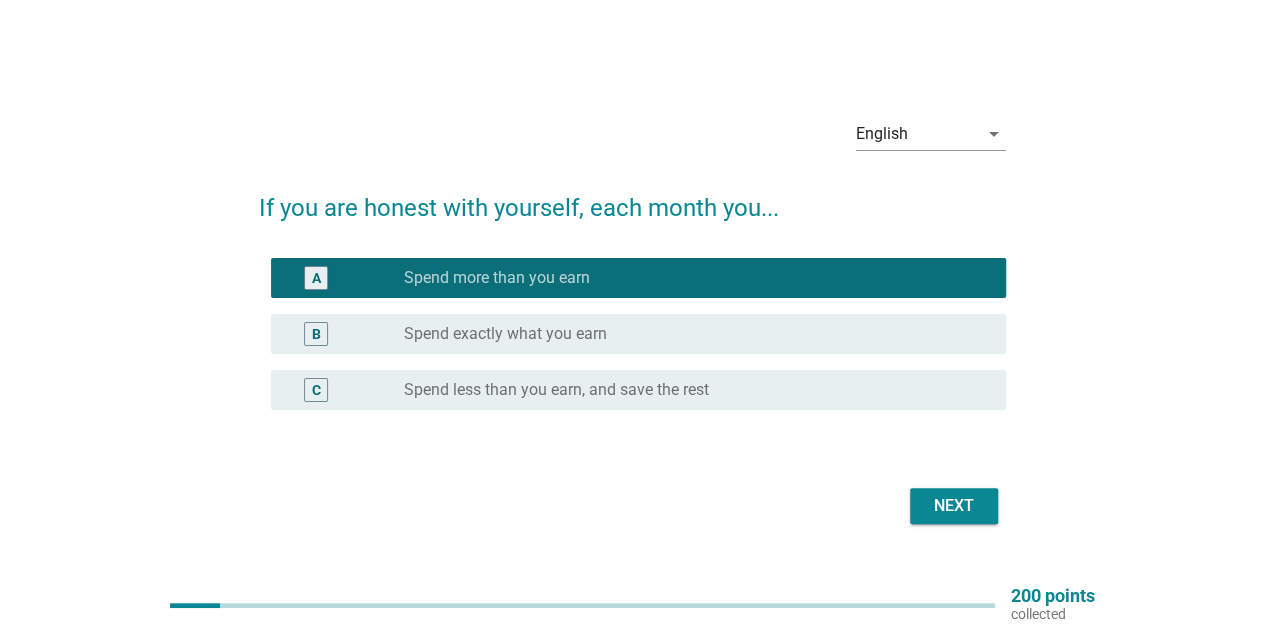 click on "Next" at bounding box center [954, 506] 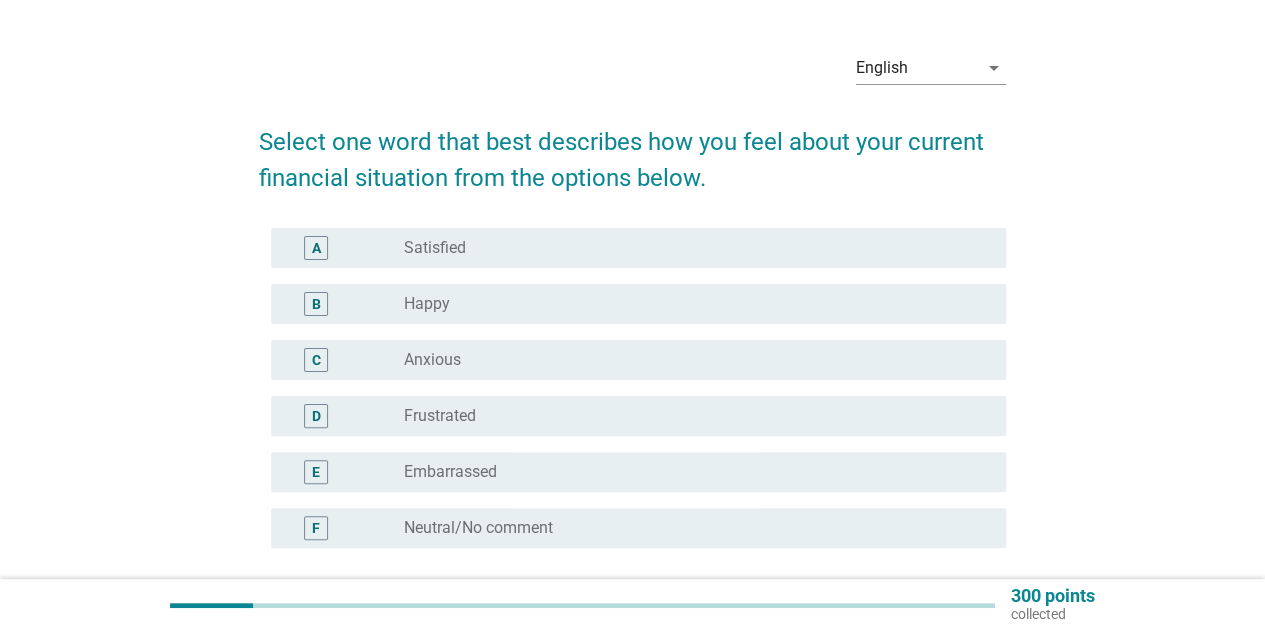 scroll, scrollTop: 100, scrollLeft: 0, axis: vertical 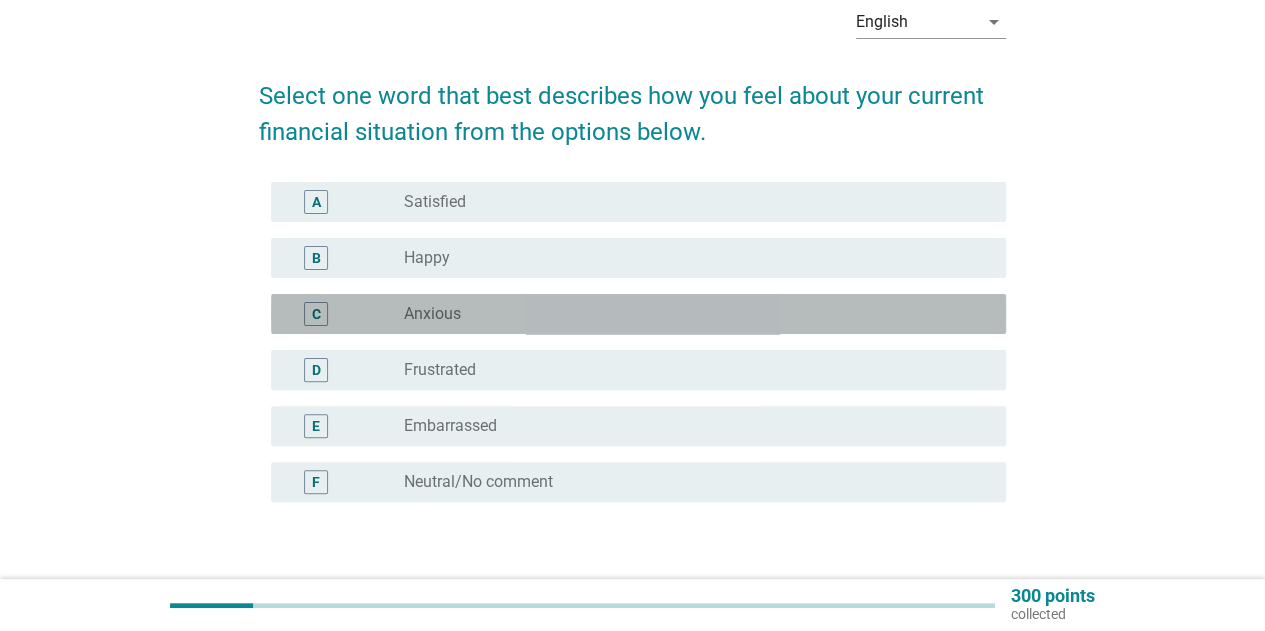 click on "radio_button_unchecked Anxious" at bounding box center (689, 314) 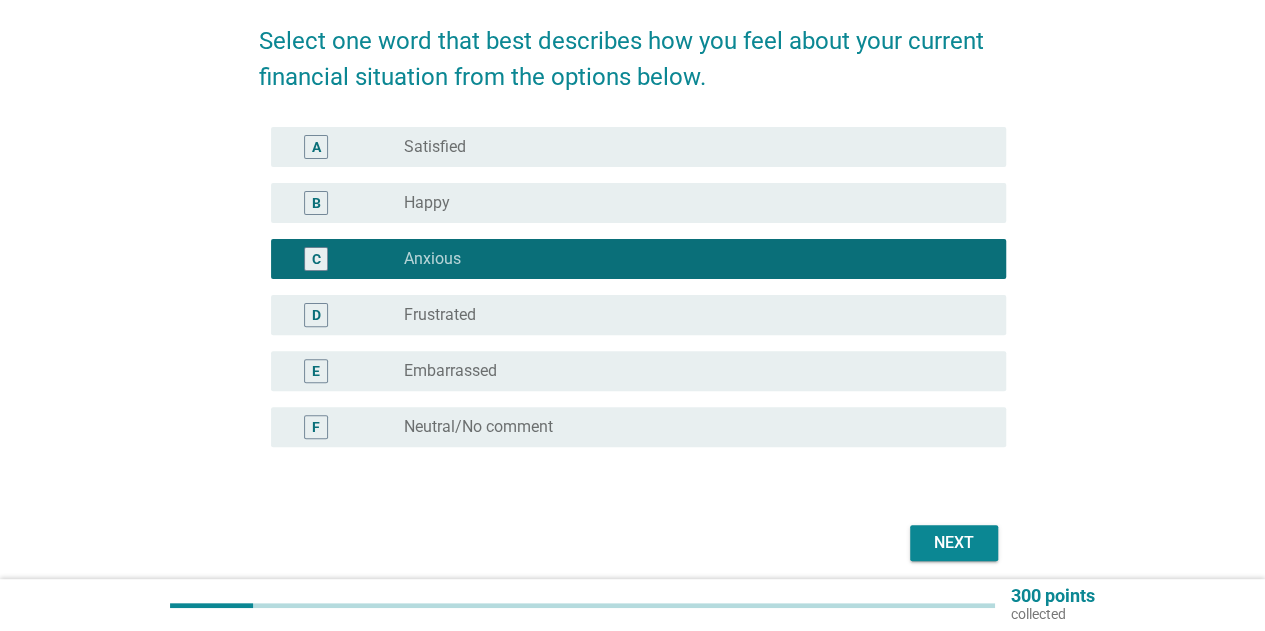 scroll, scrollTop: 232, scrollLeft: 0, axis: vertical 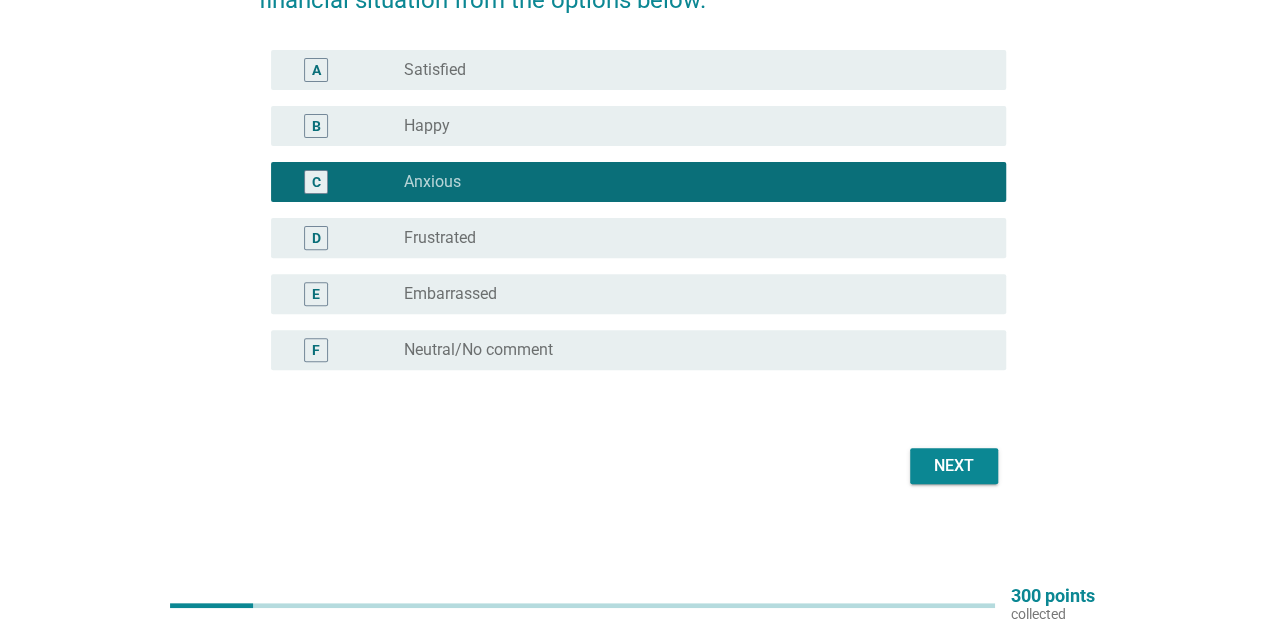 click on "Next" at bounding box center (954, 466) 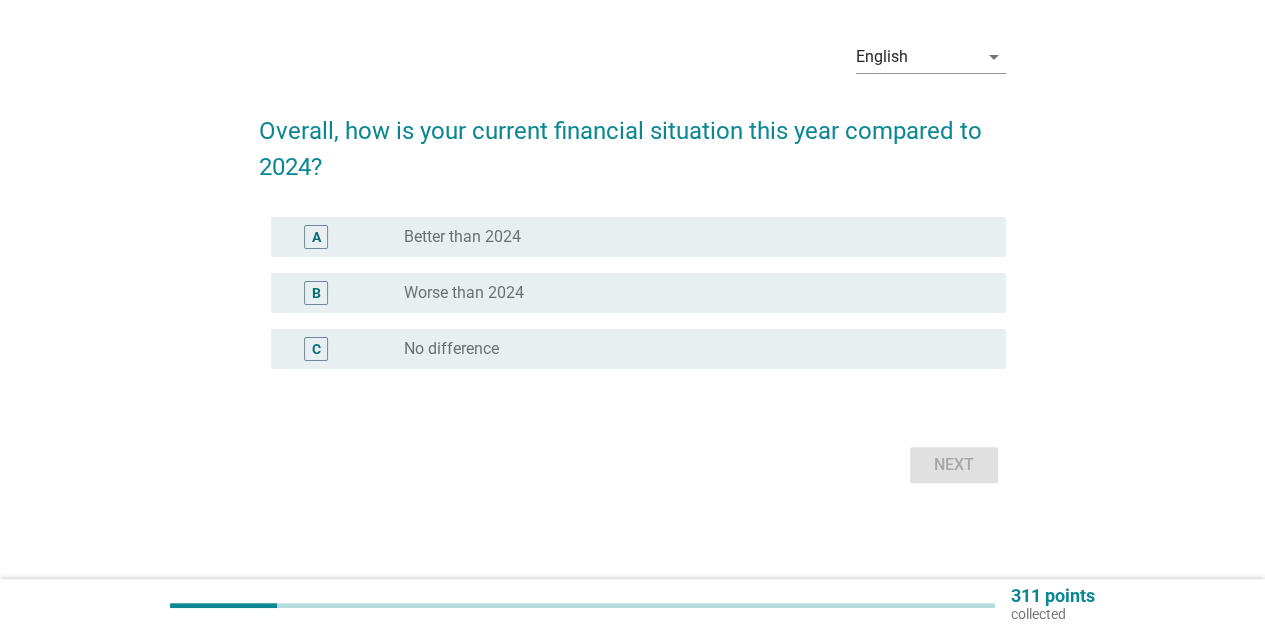scroll, scrollTop: 0, scrollLeft: 0, axis: both 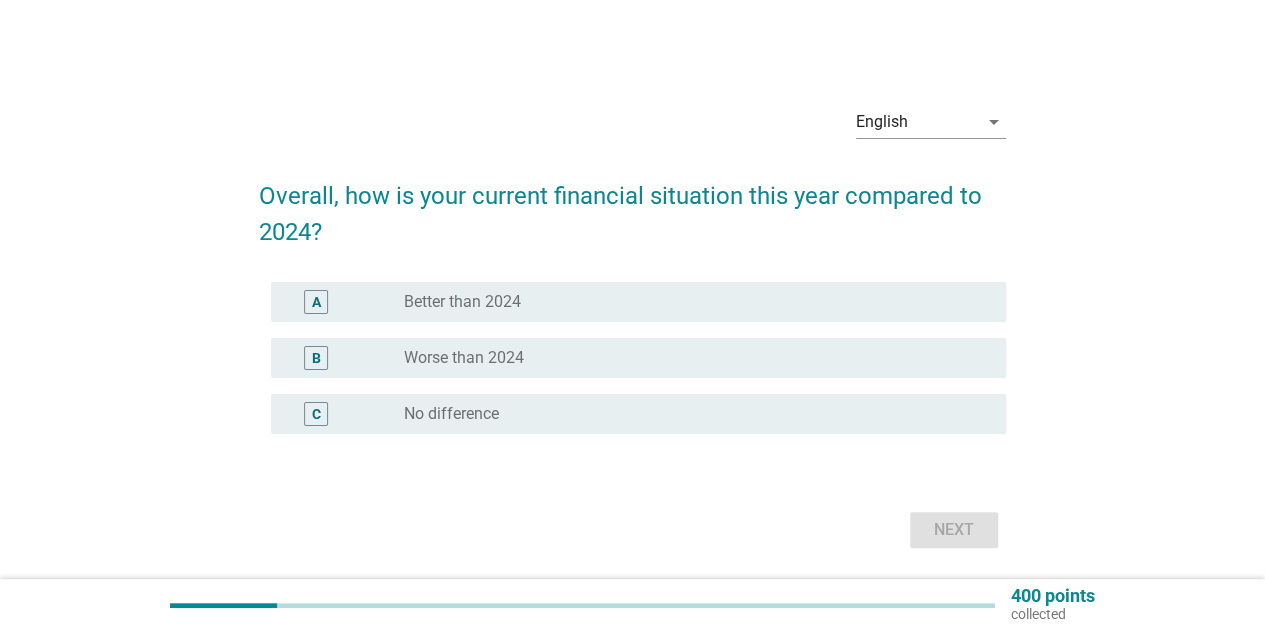 click on "Better than 2024" at bounding box center [462, 302] 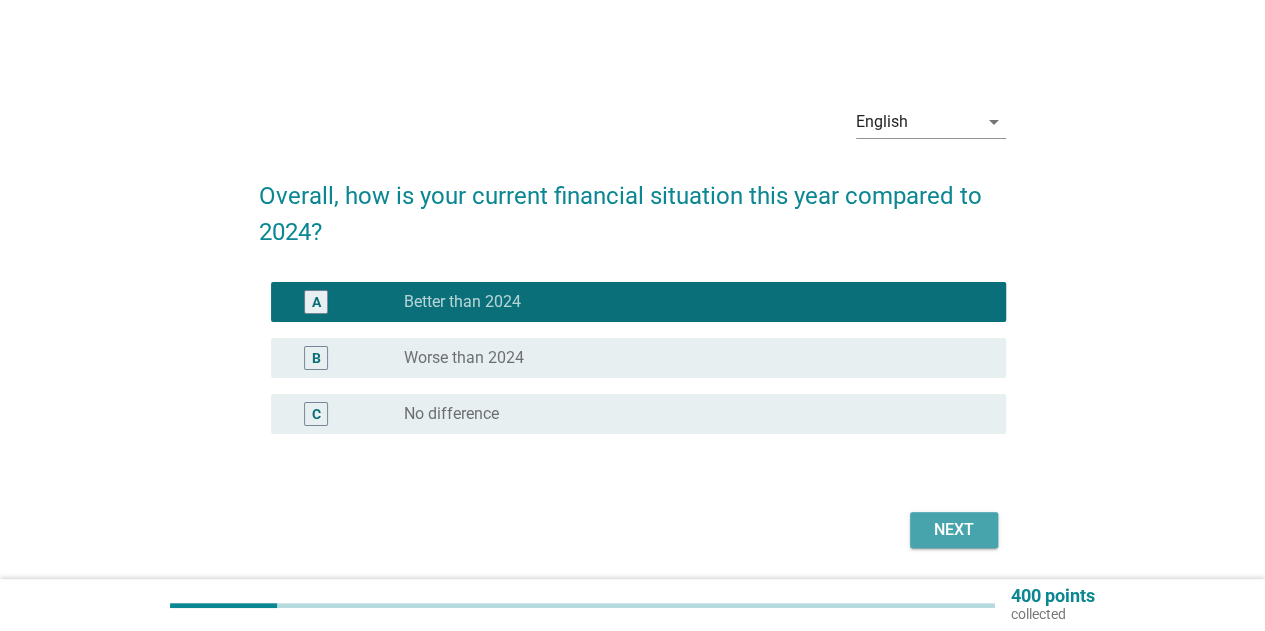 click on "Next" at bounding box center (954, 530) 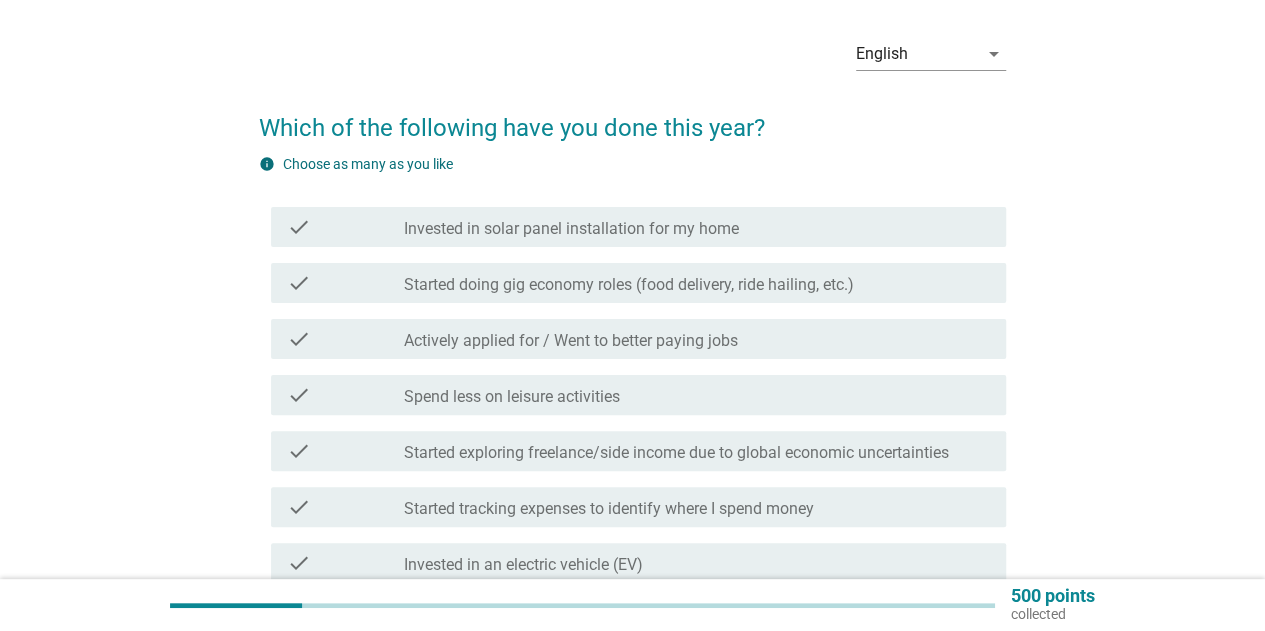 scroll, scrollTop: 100, scrollLeft: 0, axis: vertical 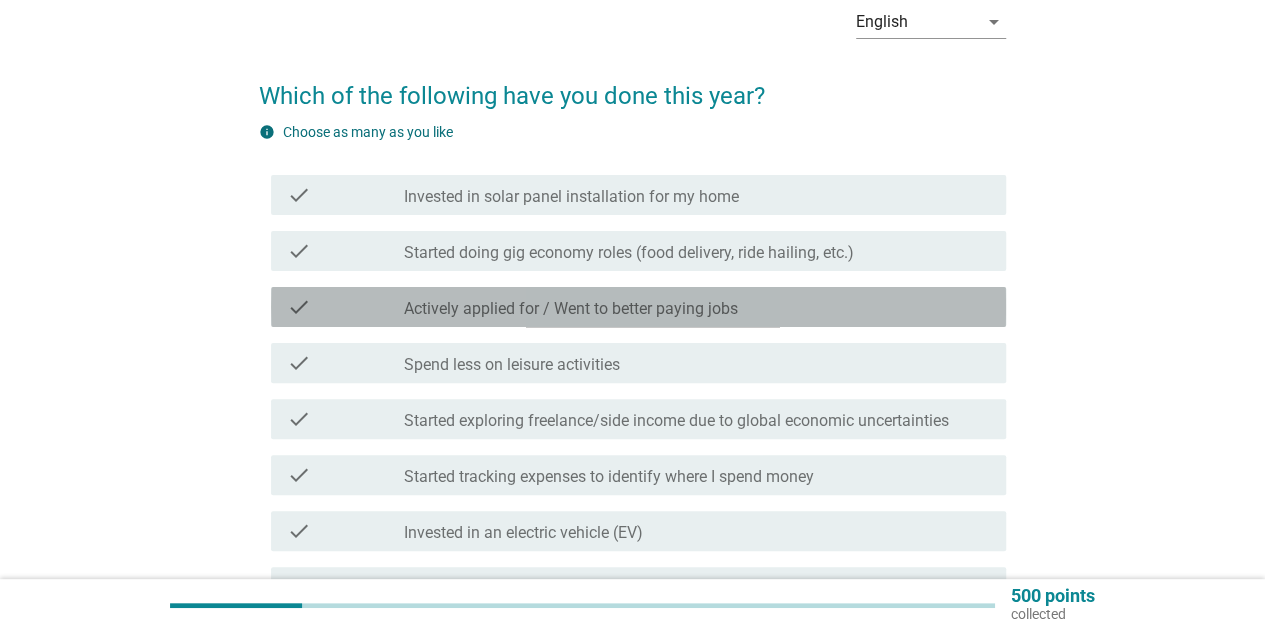 click on "Actively applied for / Went to better paying jobs" at bounding box center (571, 309) 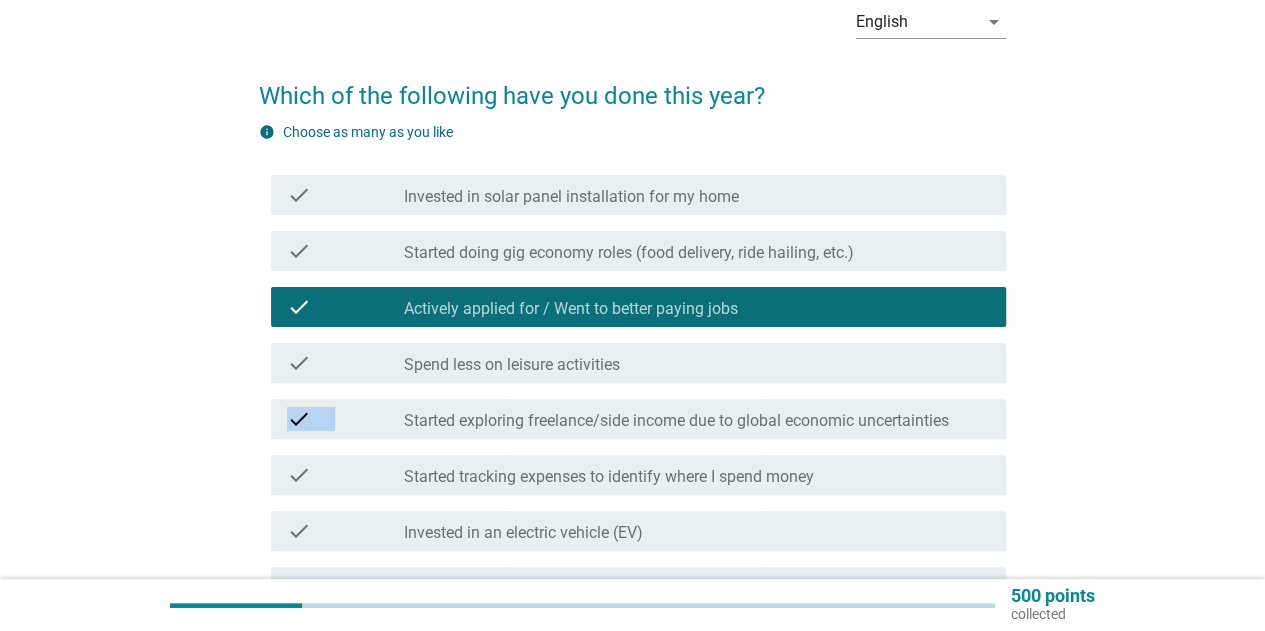 drag, startPoint x: 730, startPoint y: 361, endPoint x: 744, endPoint y: 415, distance: 55.7853 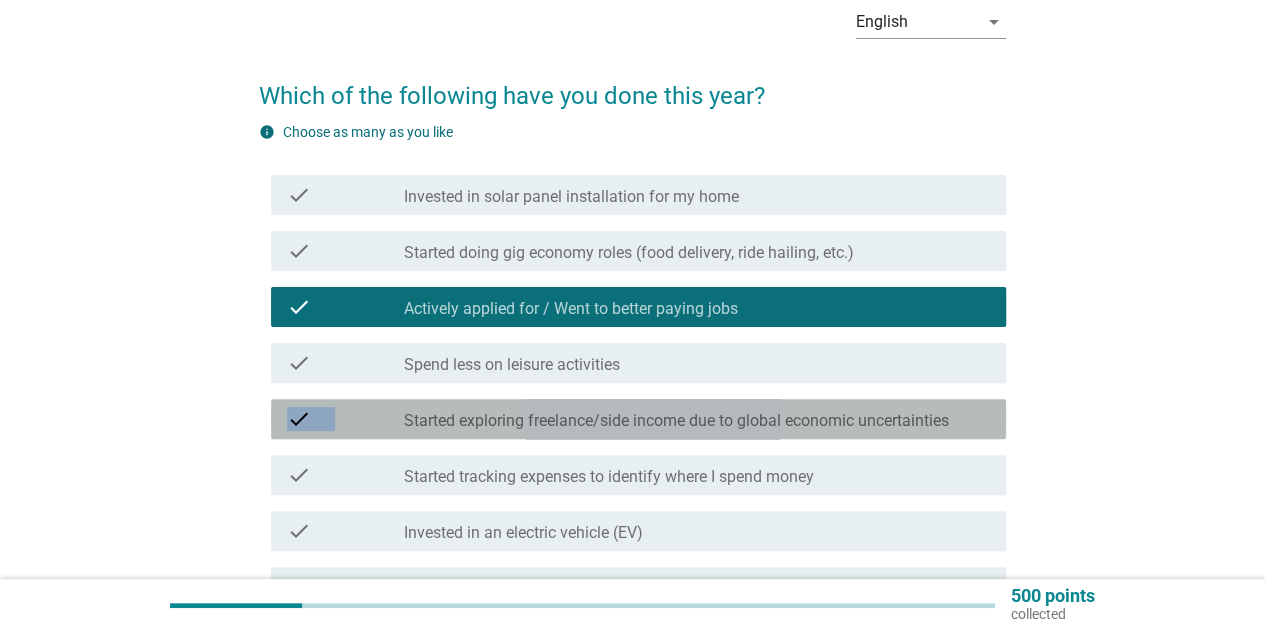 click on "Started exploring freelance/side income due to global economic uncertainties" at bounding box center (676, 421) 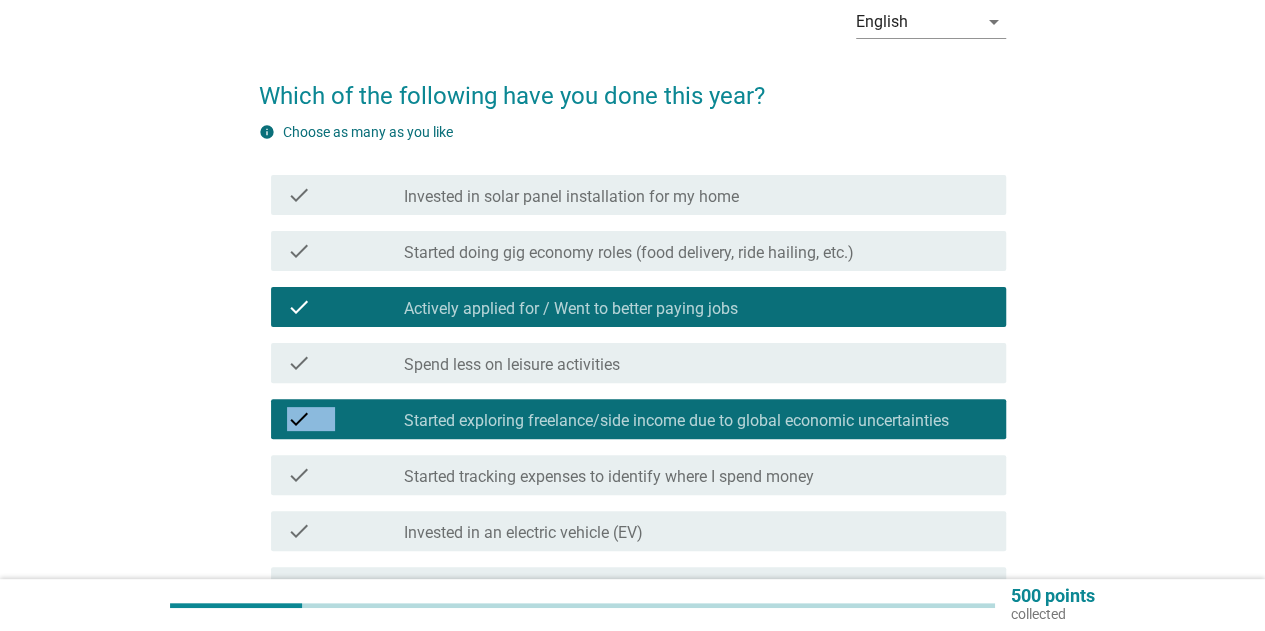 scroll, scrollTop: 200, scrollLeft: 0, axis: vertical 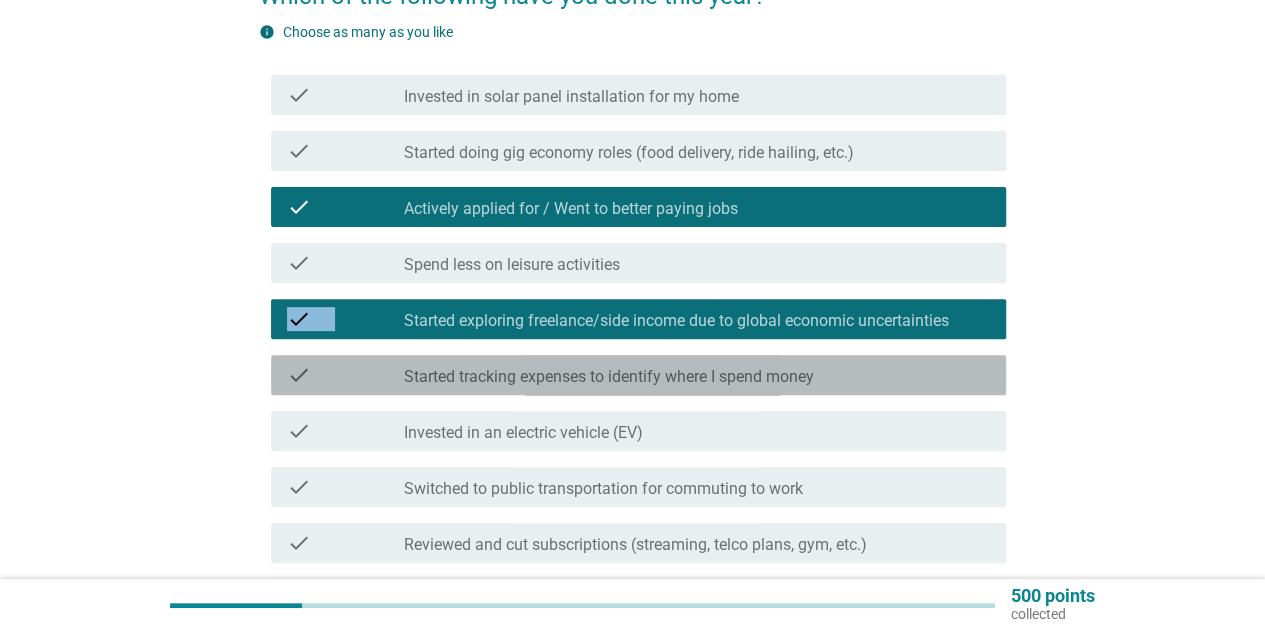click on "Started tracking expenses to identify where I spend money" at bounding box center (609, 377) 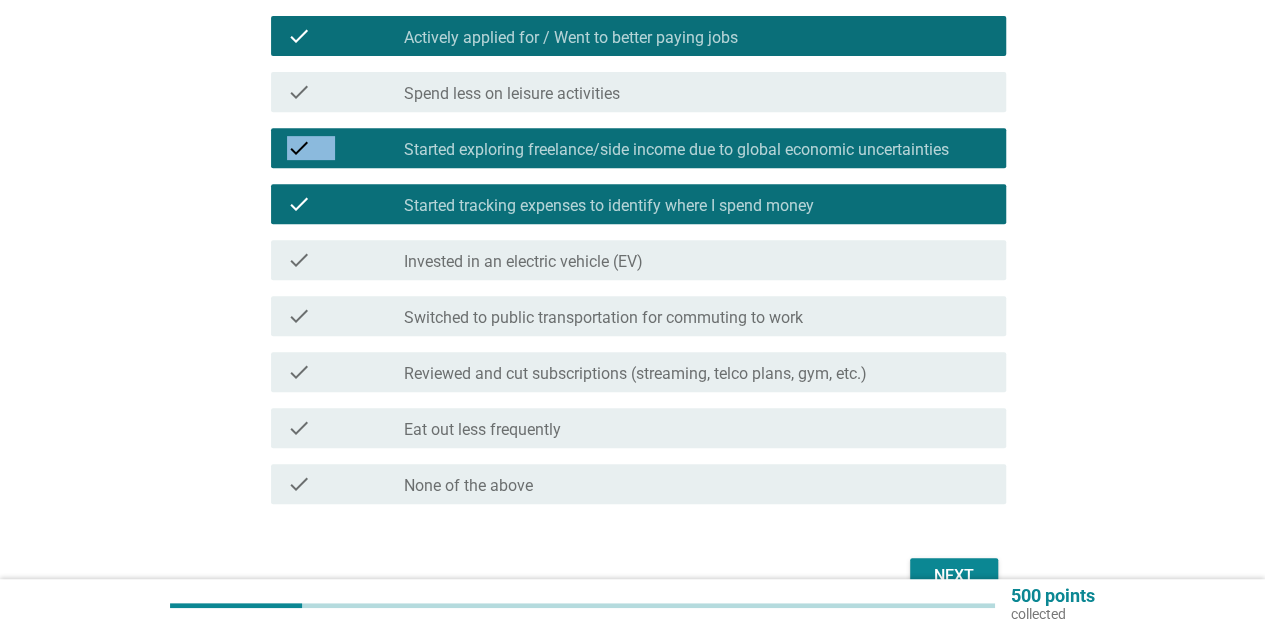 scroll, scrollTop: 400, scrollLeft: 0, axis: vertical 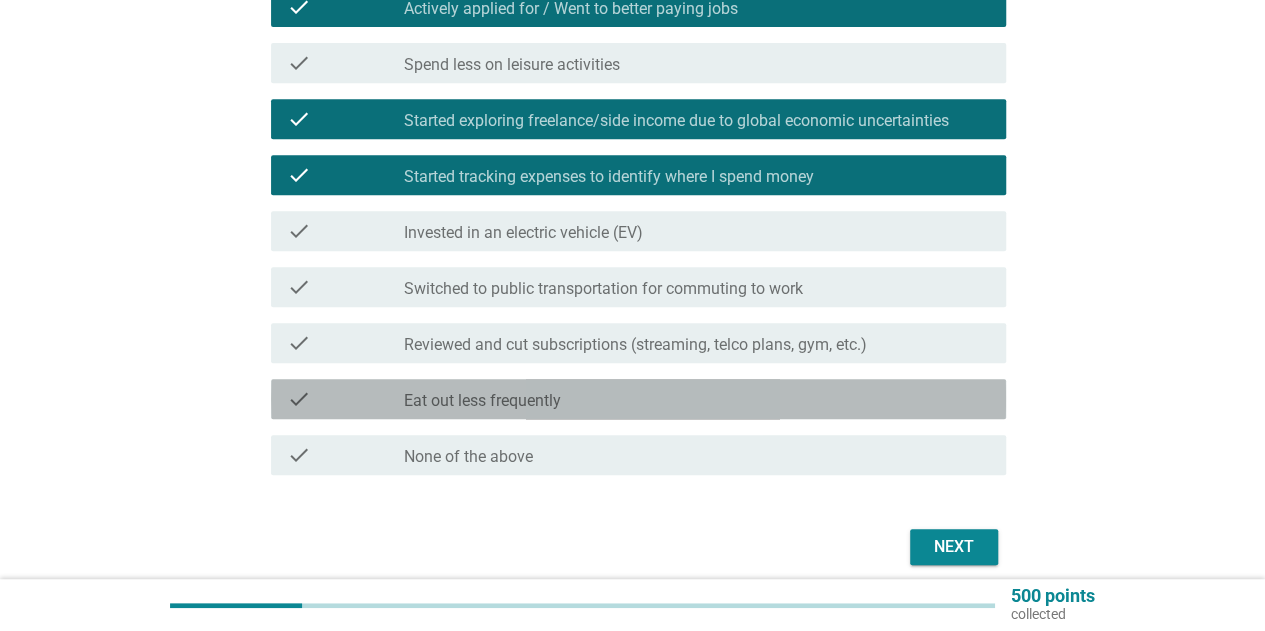click on "check     check_box_outline_blank Eat out less frequently" at bounding box center [638, 399] 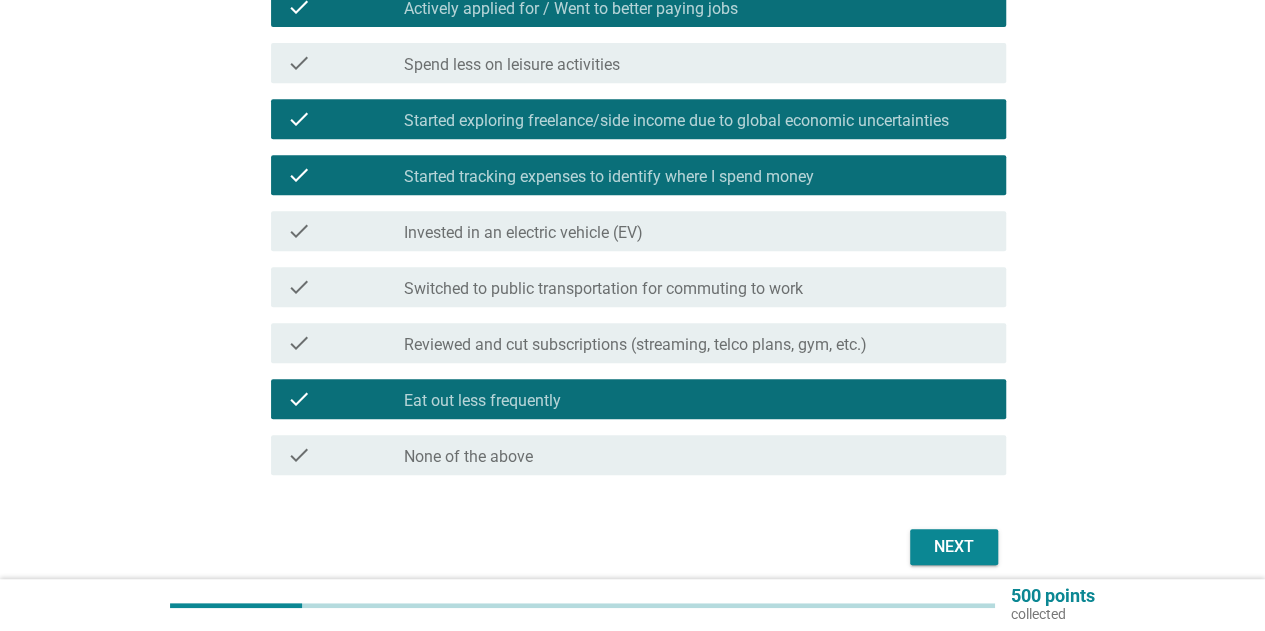 click on "Next" at bounding box center [954, 547] 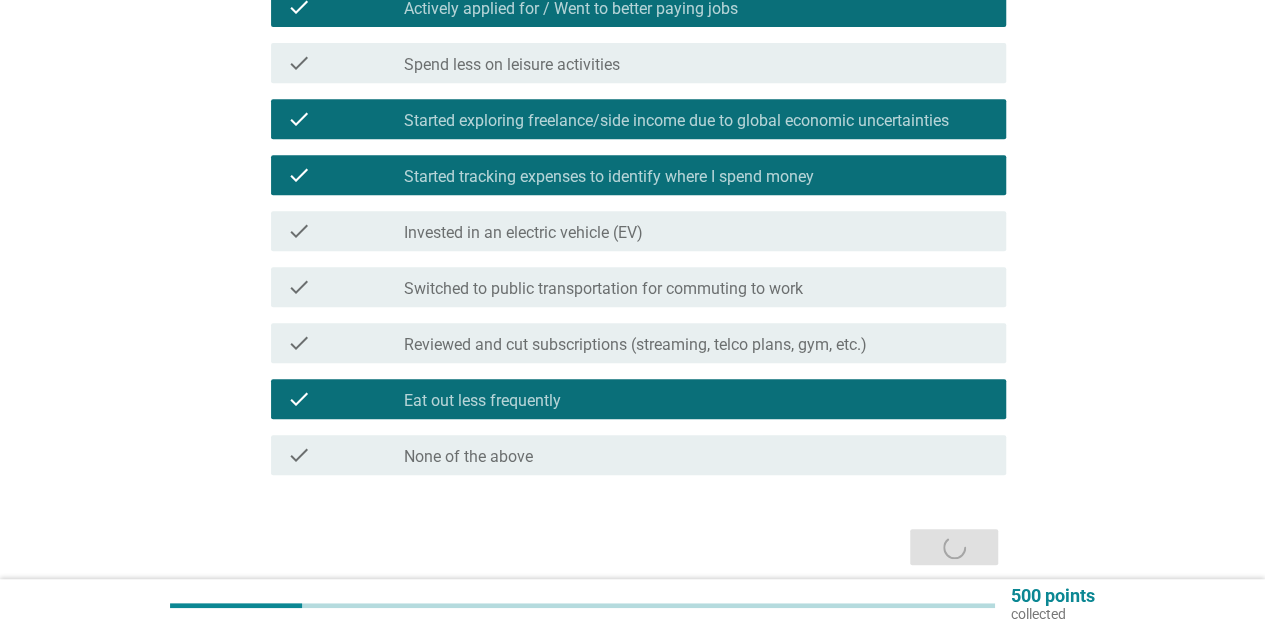 scroll, scrollTop: 0, scrollLeft: 0, axis: both 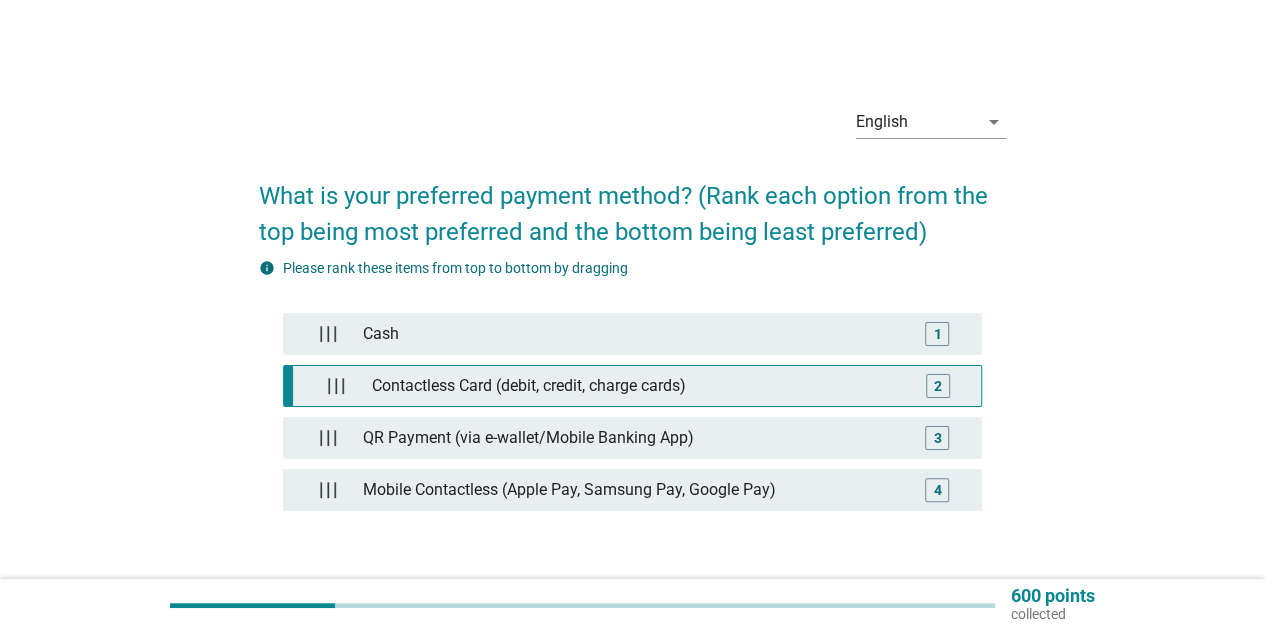 click on "Contactless Card (debit, credit, charge cards)" at bounding box center (637, 386) 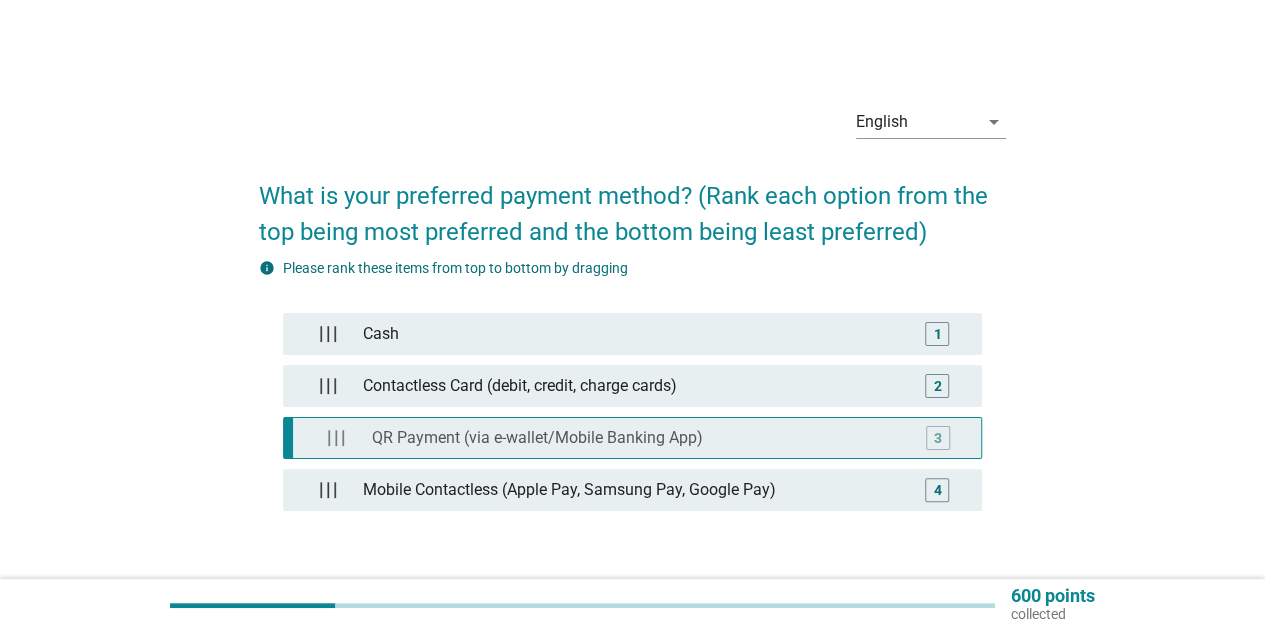 type 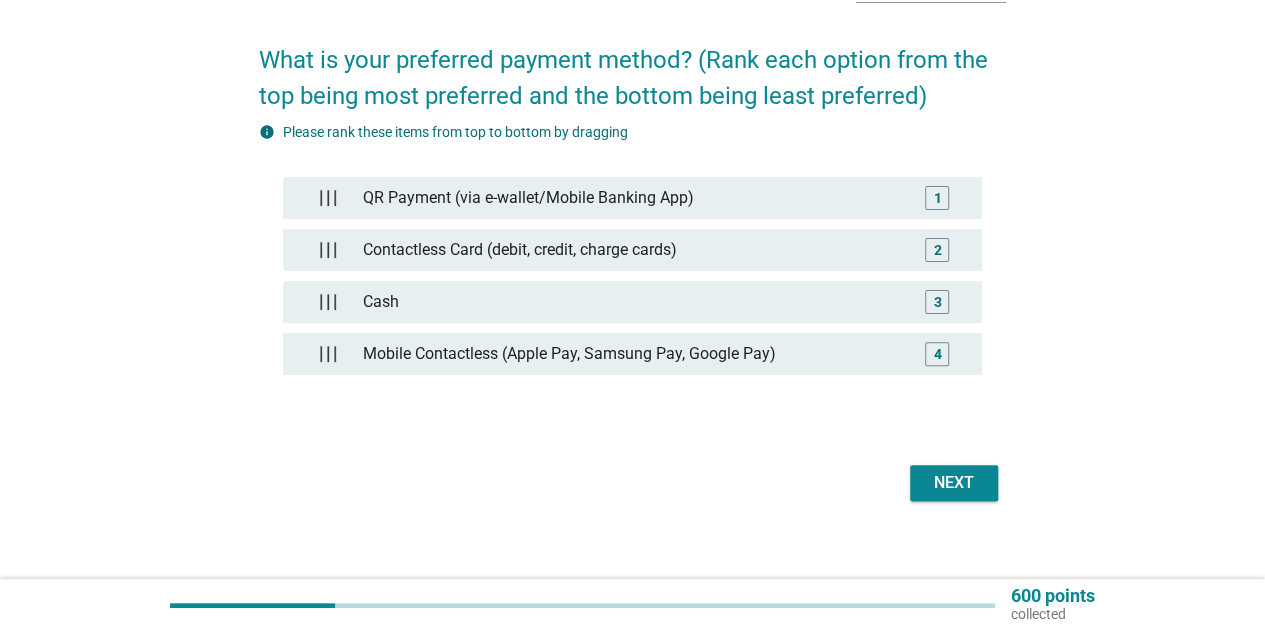 scroll, scrollTop: 151, scrollLeft: 0, axis: vertical 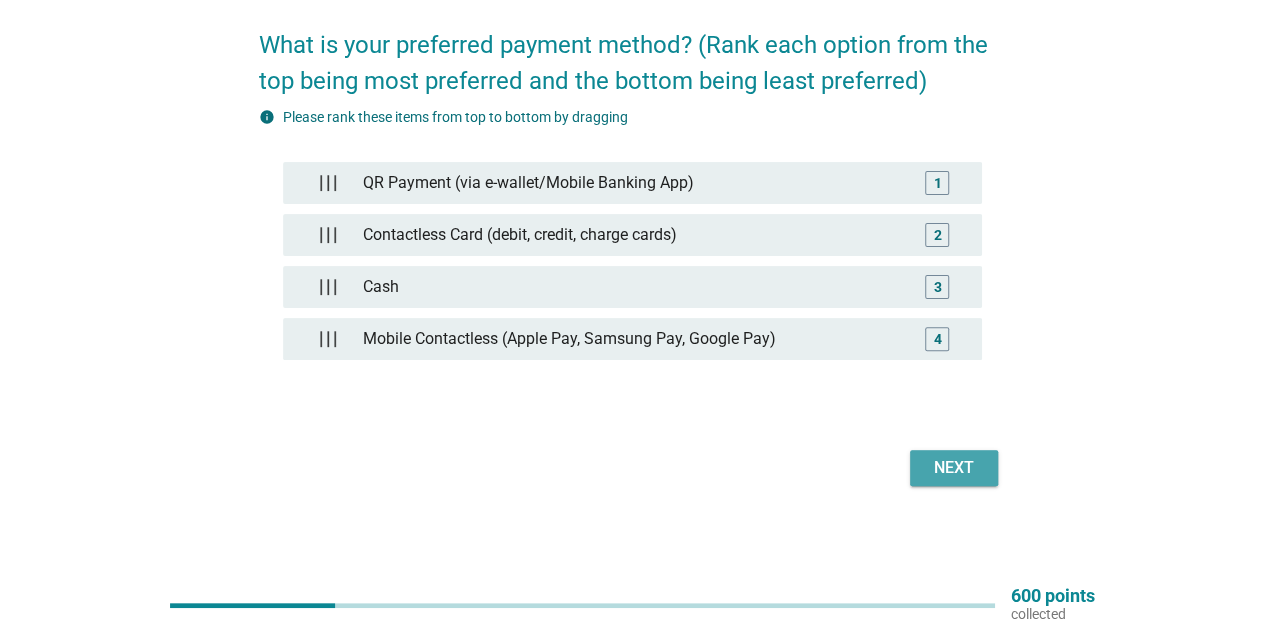 click on "Next" at bounding box center (954, 468) 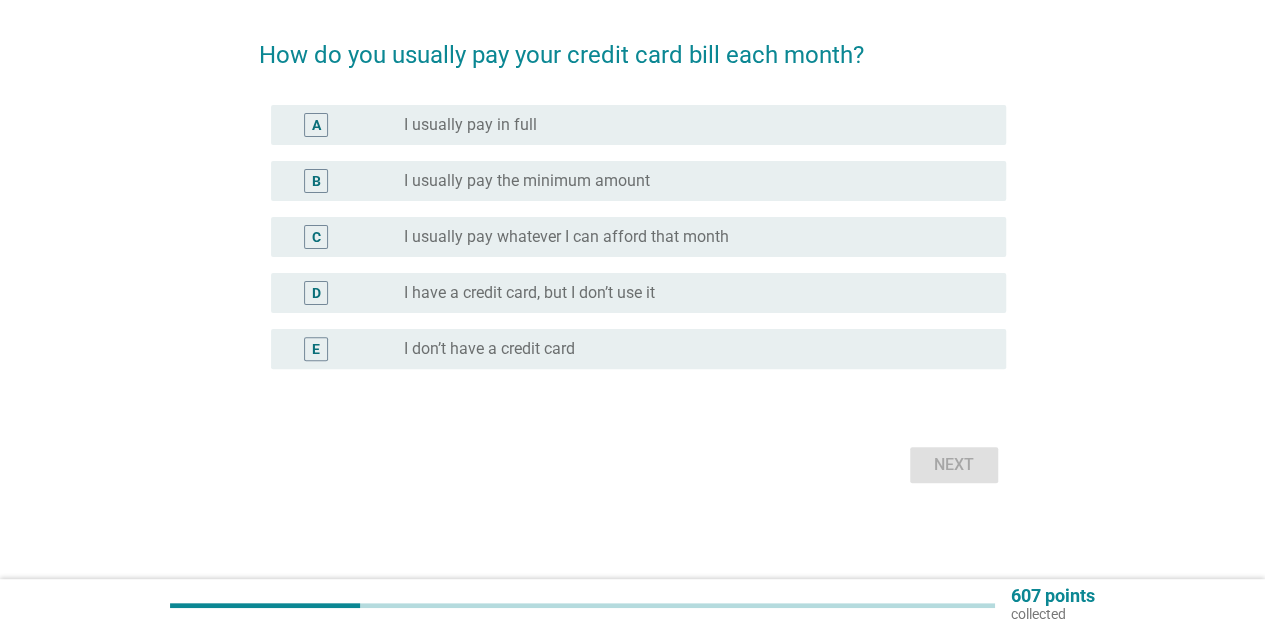 scroll, scrollTop: 0, scrollLeft: 0, axis: both 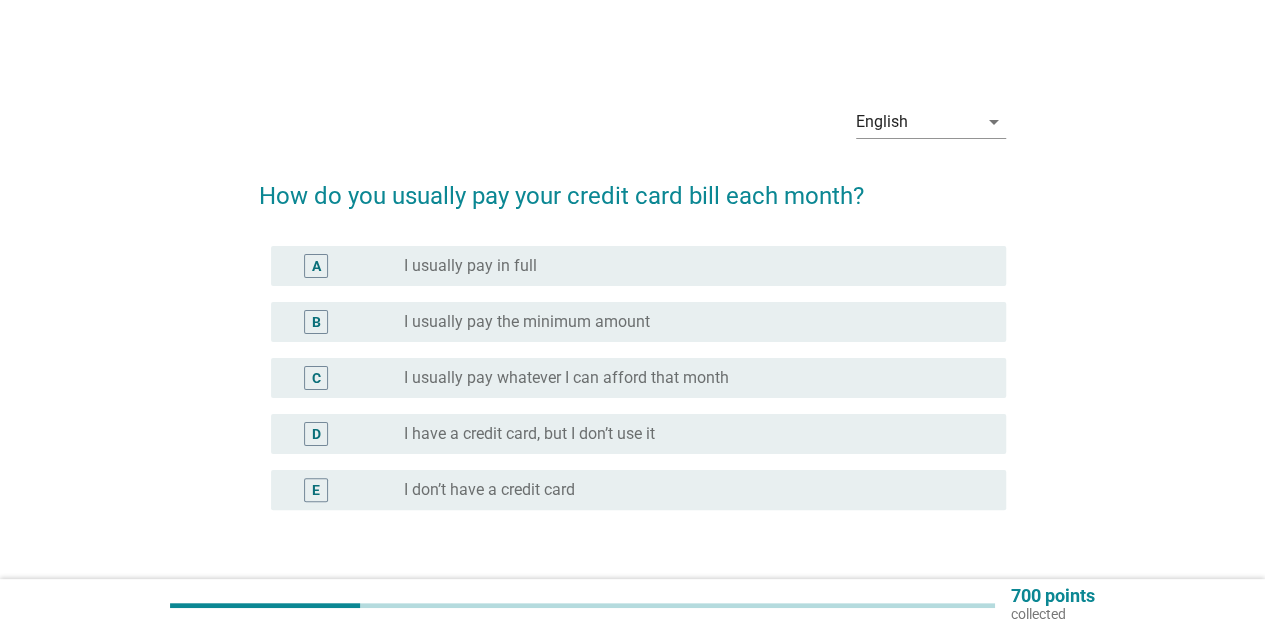 click on "I usually pay the minimum amount" at bounding box center [527, 322] 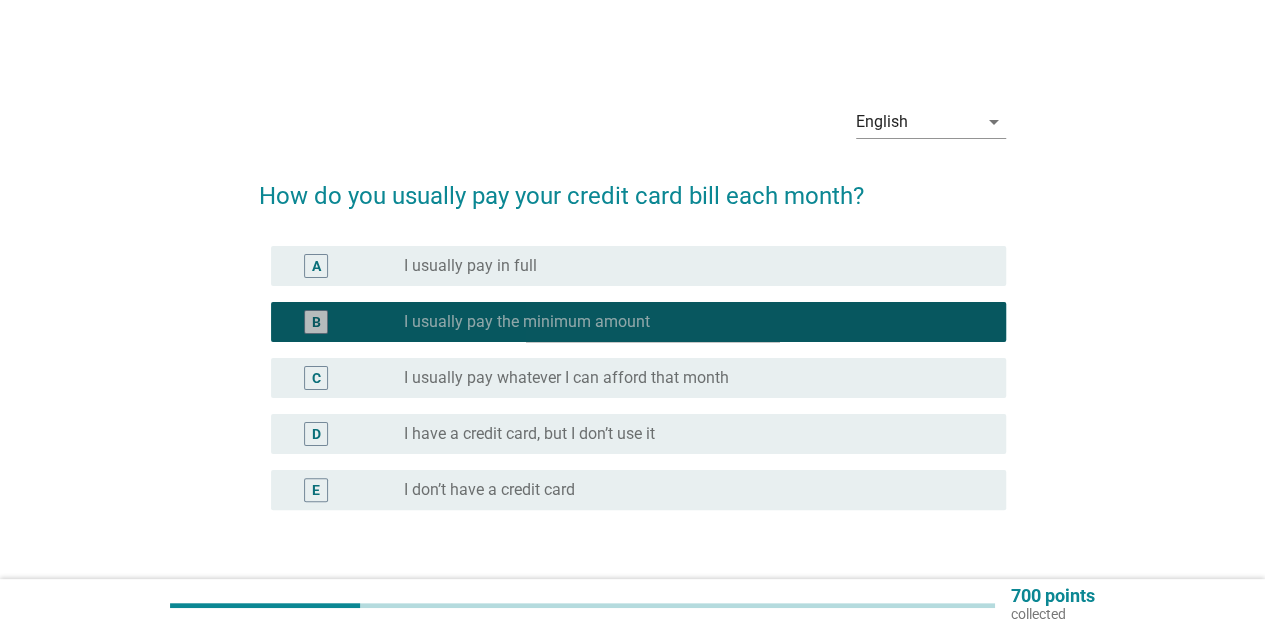 click on "I usually pay the minimum amount" at bounding box center (527, 322) 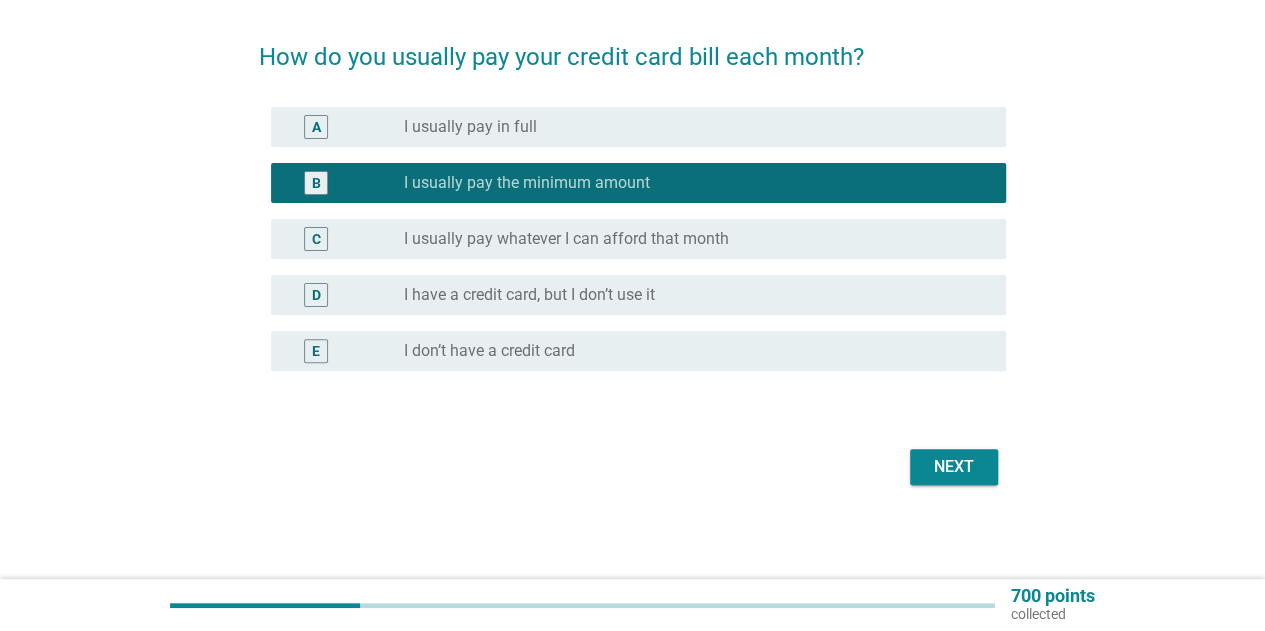 scroll, scrollTop: 140, scrollLeft: 0, axis: vertical 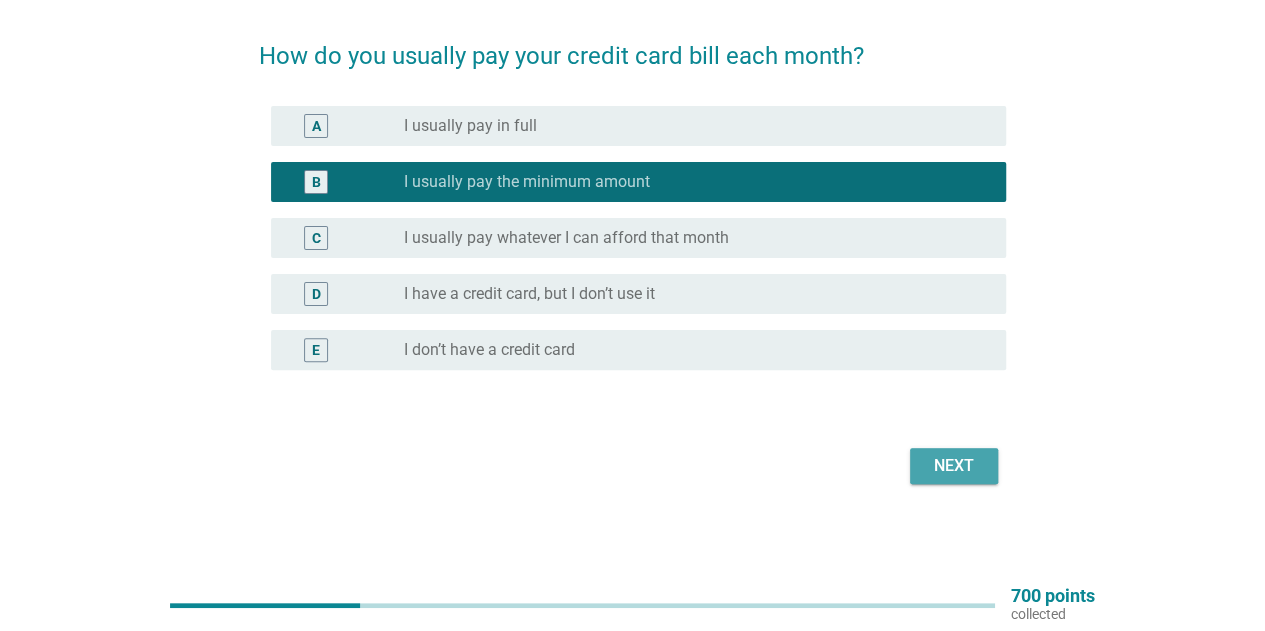 click on "Next" at bounding box center [954, 466] 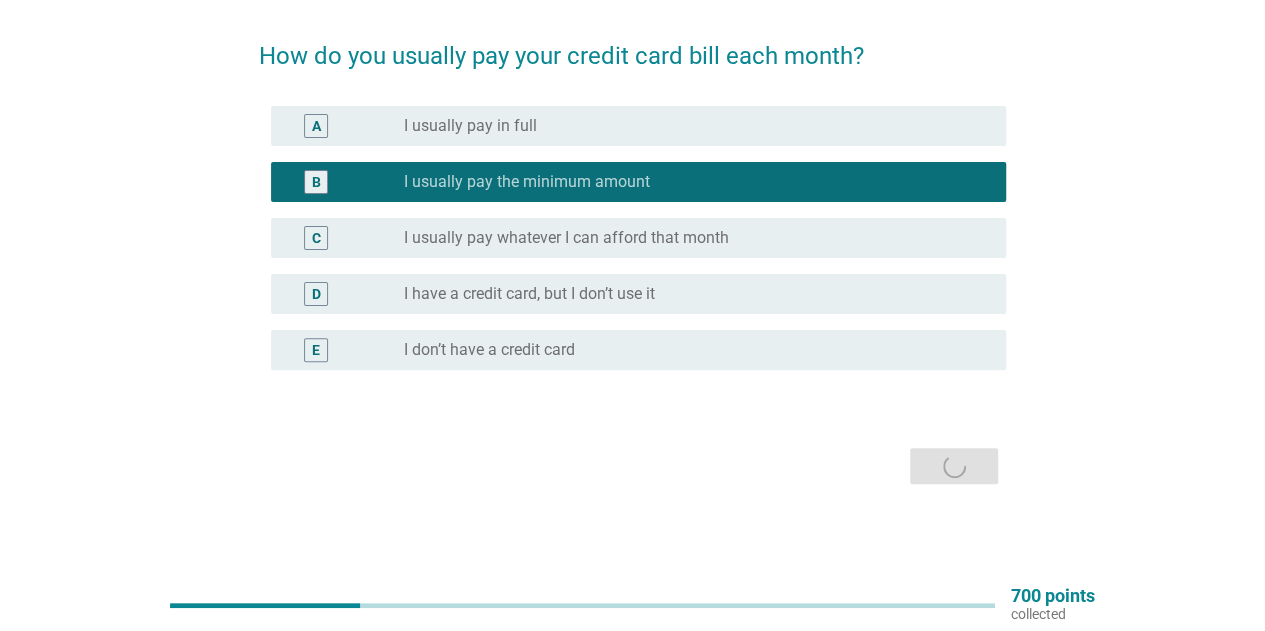 scroll, scrollTop: 0, scrollLeft: 0, axis: both 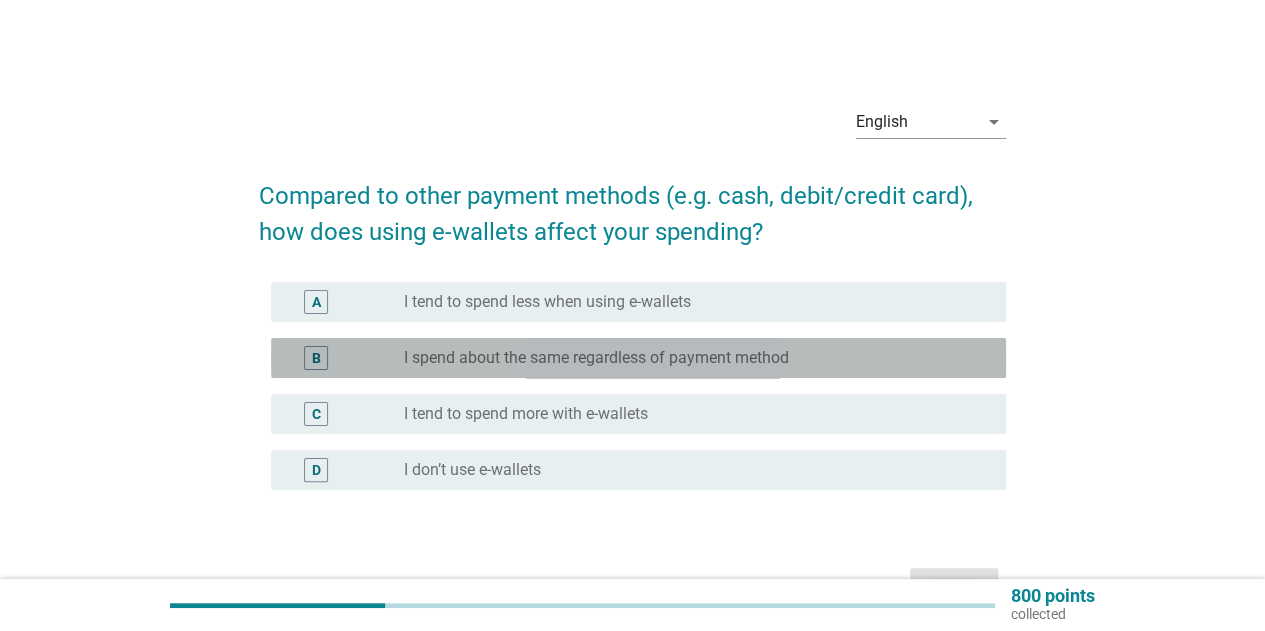 click on "B     radio_button_unchecked I spend about the same regardless of payment method" at bounding box center (638, 358) 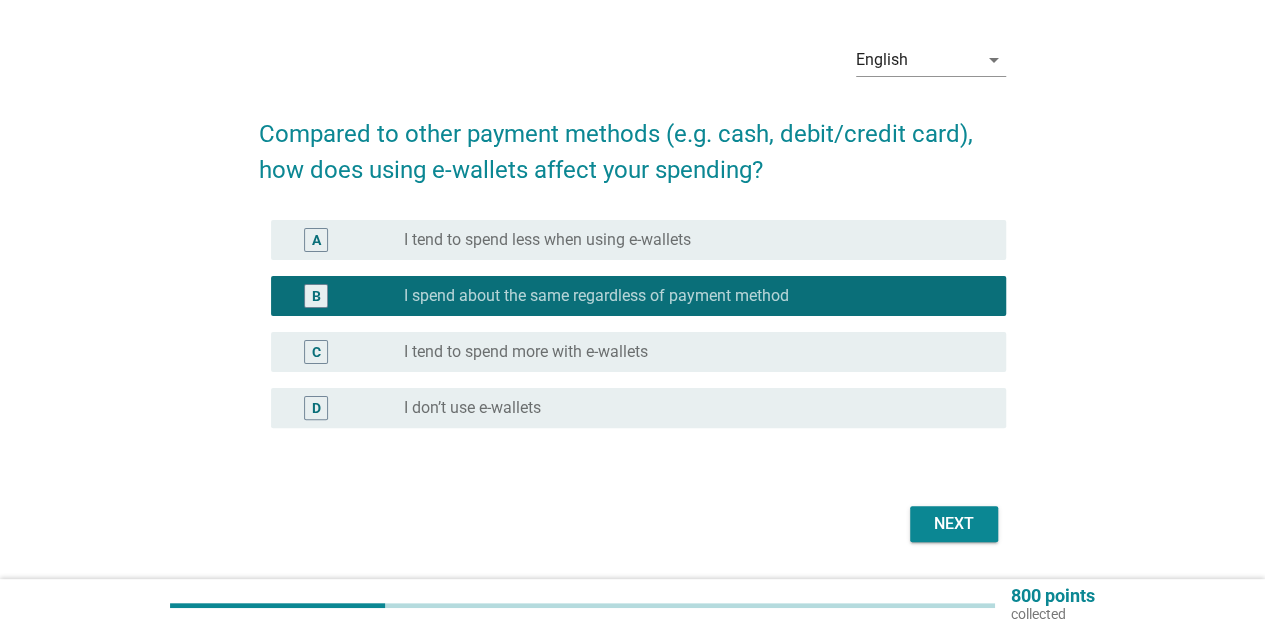 scroll, scrollTop: 120, scrollLeft: 0, axis: vertical 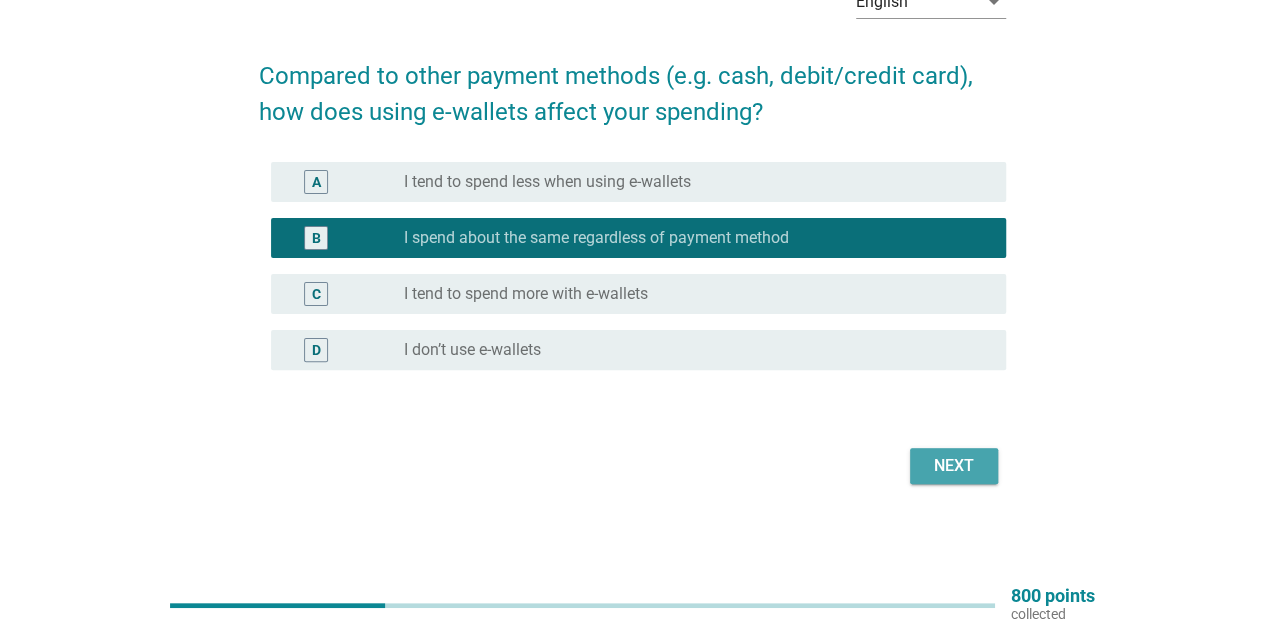 click on "Next" at bounding box center (954, 466) 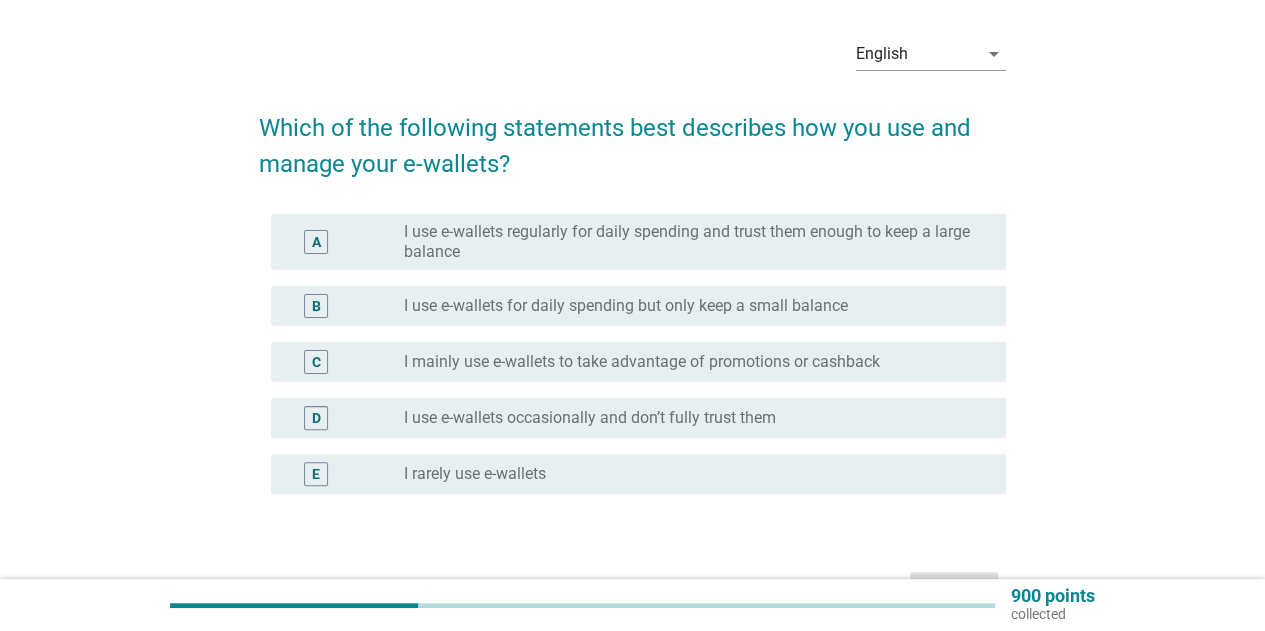 scroll, scrollTop: 100, scrollLeft: 0, axis: vertical 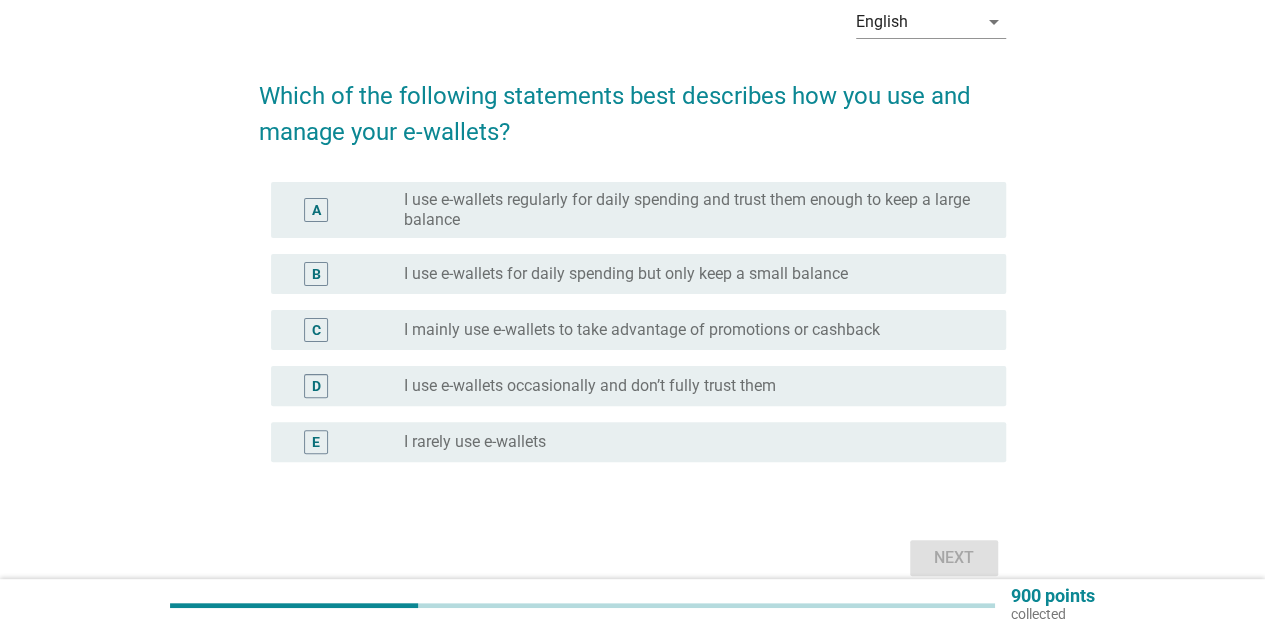 click on "B     radio_button_unchecked I use e-wallets for daily spending but only keep a small balance" at bounding box center [638, 274] 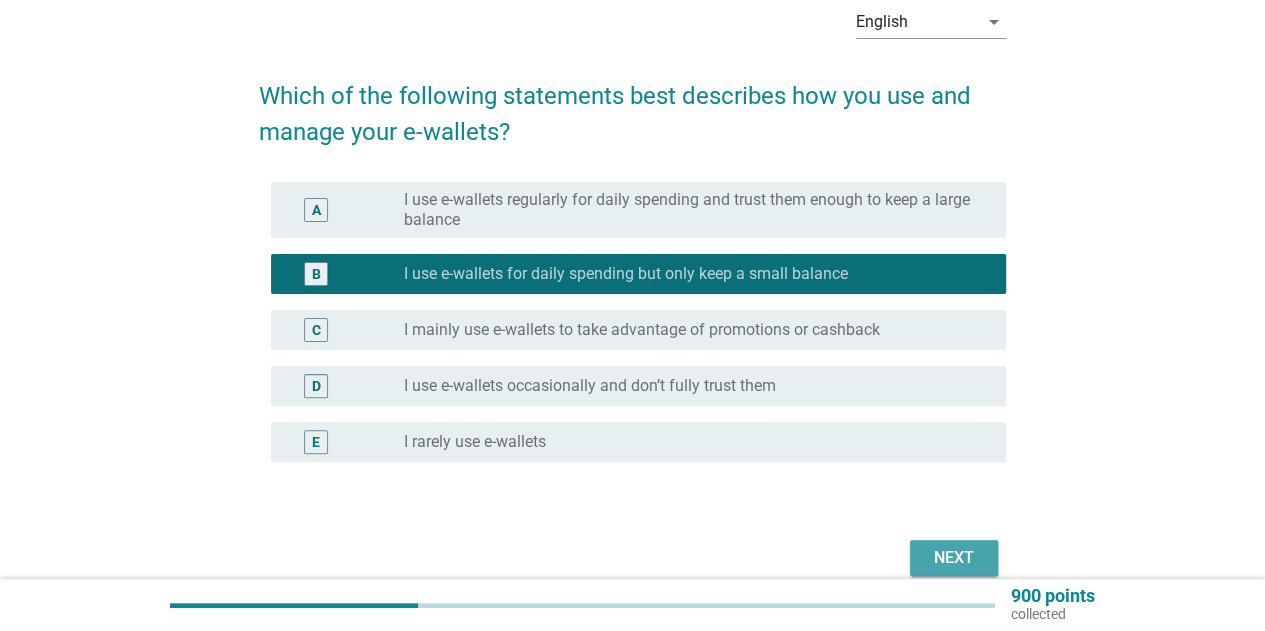 click on "Next" at bounding box center (954, 558) 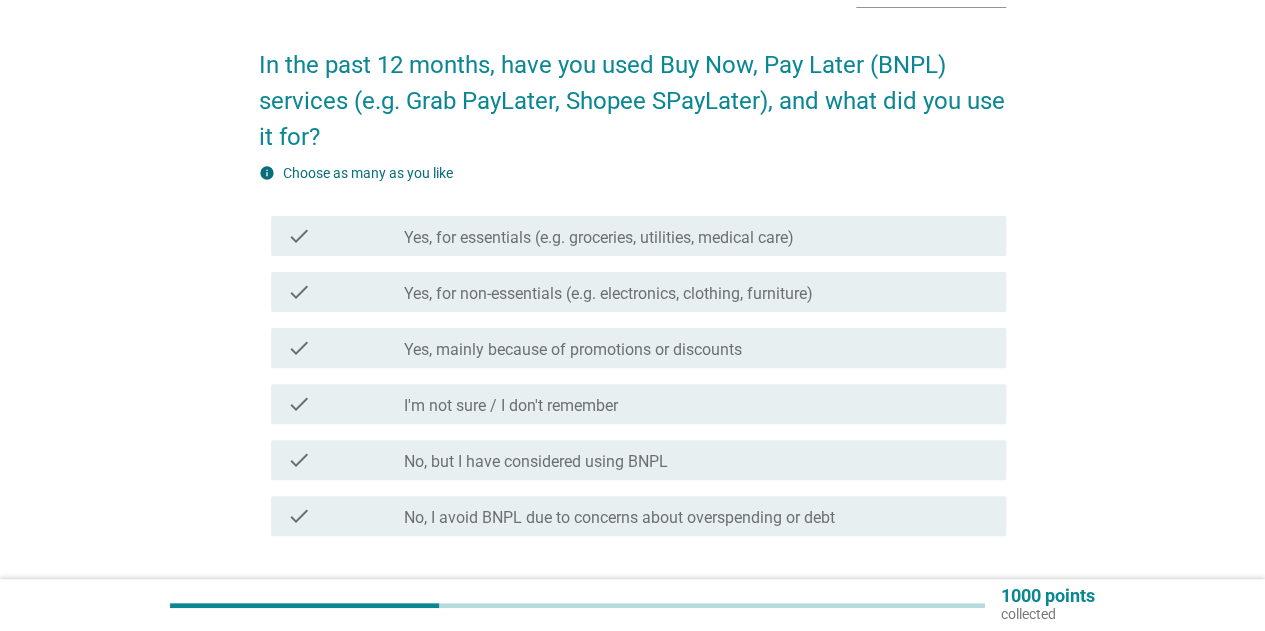 scroll, scrollTop: 100, scrollLeft: 0, axis: vertical 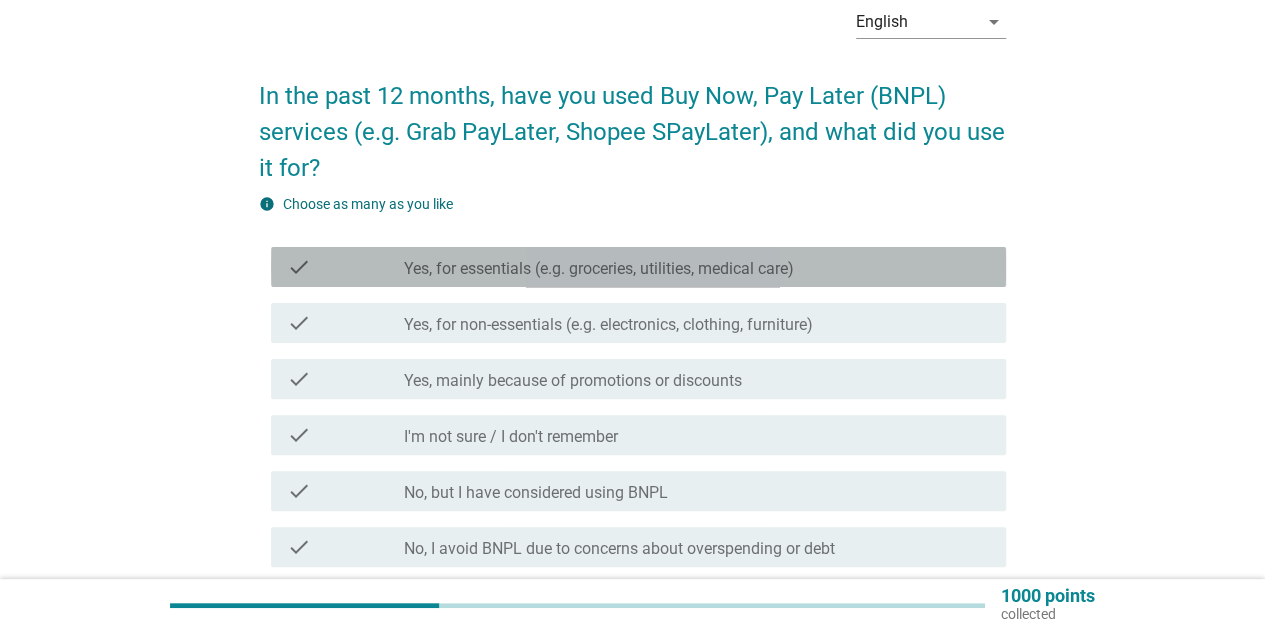 click on "Yes, for essentials (e.g. groceries, utilities, medical care)" at bounding box center (599, 269) 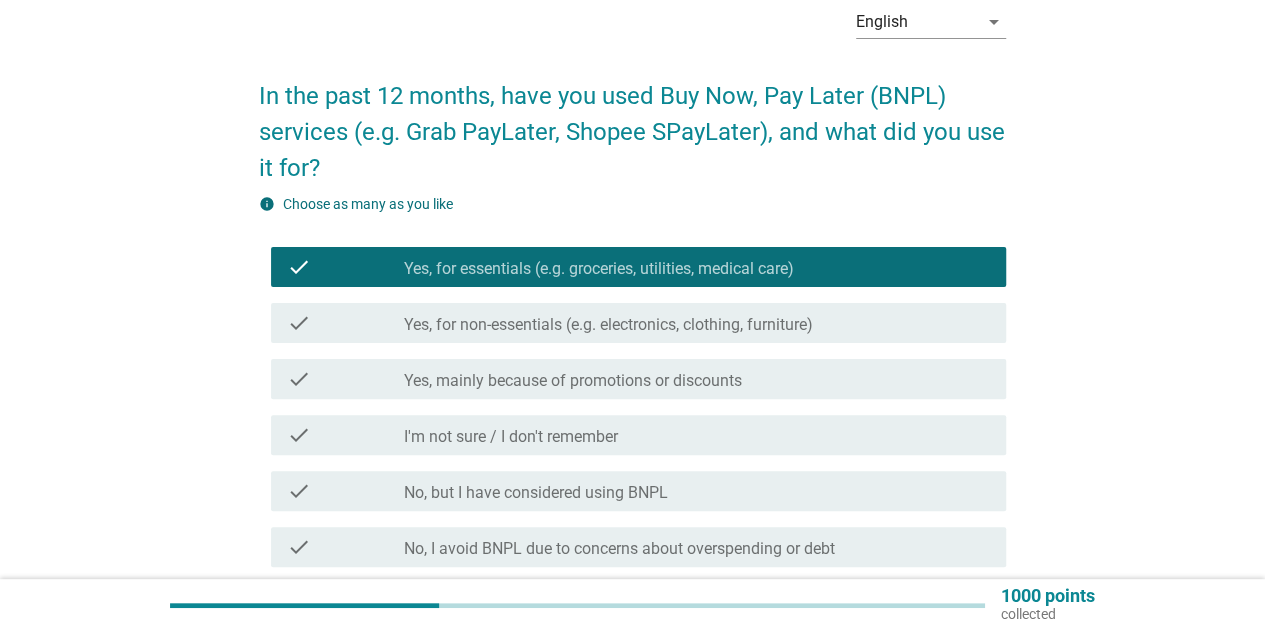 click on "check" at bounding box center [345, 323] 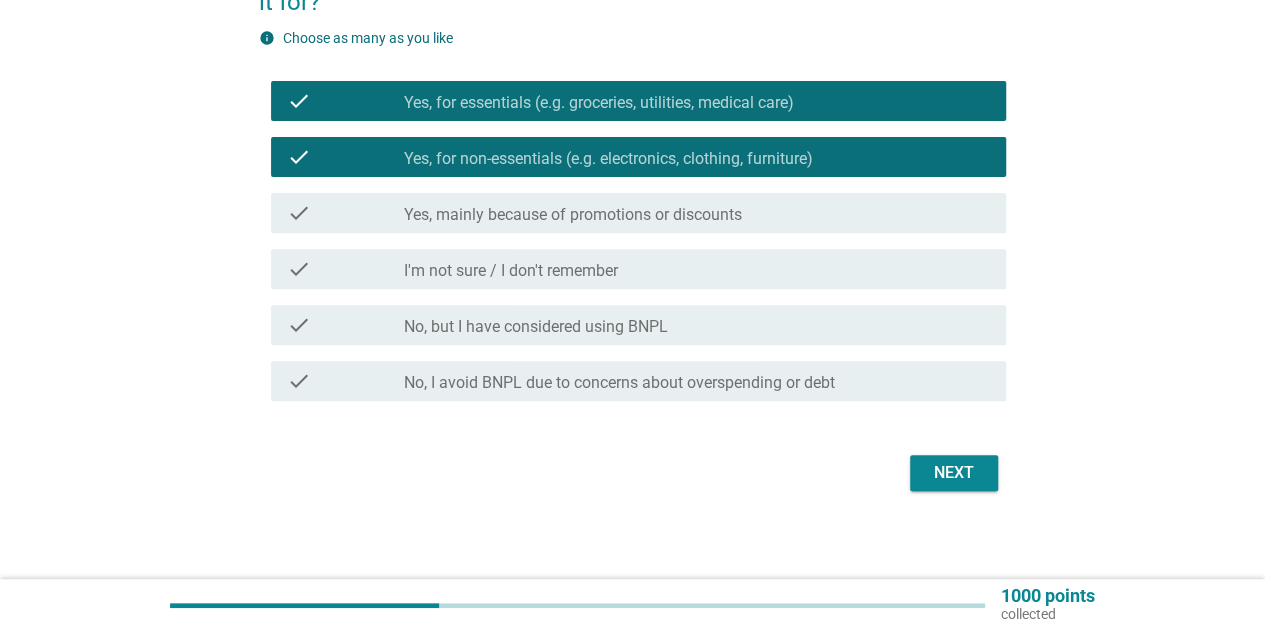 scroll, scrollTop: 274, scrollLeft: 0, axis: vertical 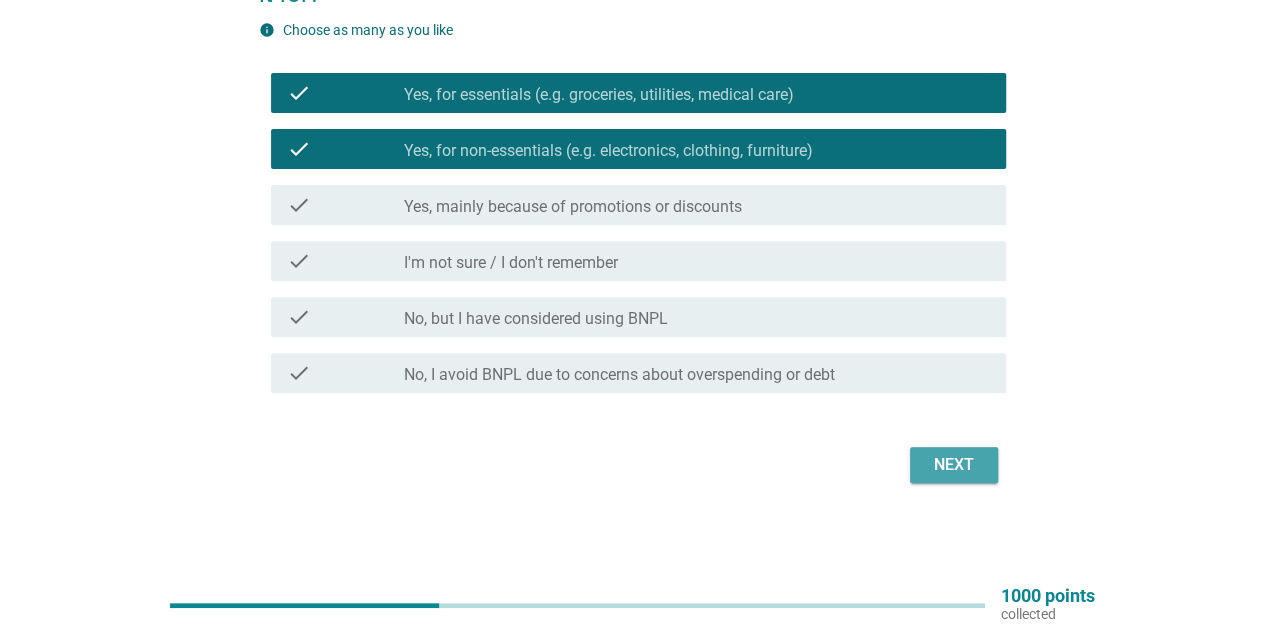 click on "Next" at bounding box center [954, 465] 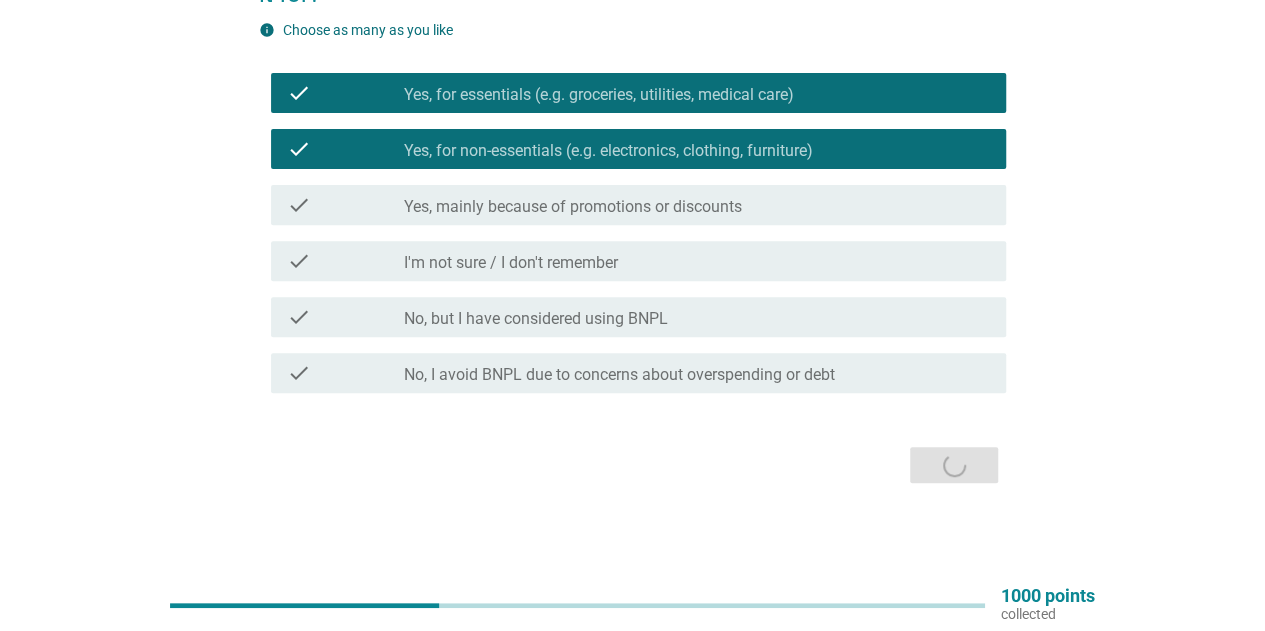 scroll, scrollTop: 0, scrollLeft: 0, axis: both 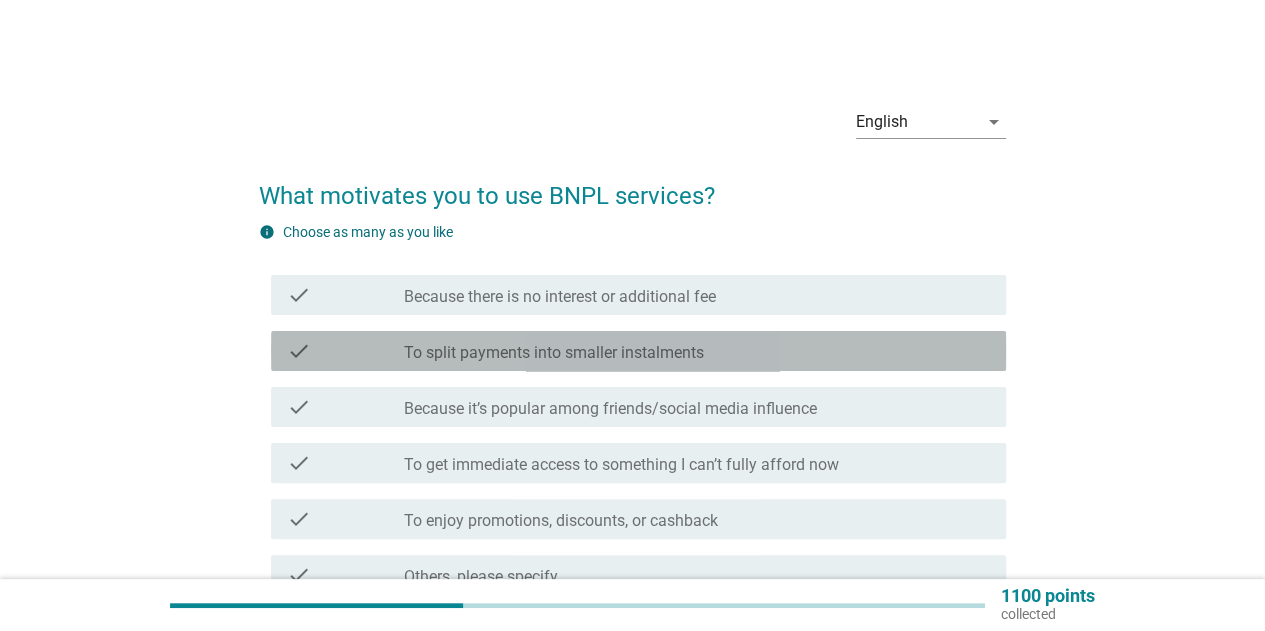 click on "check" at bounding box center (345, 351) 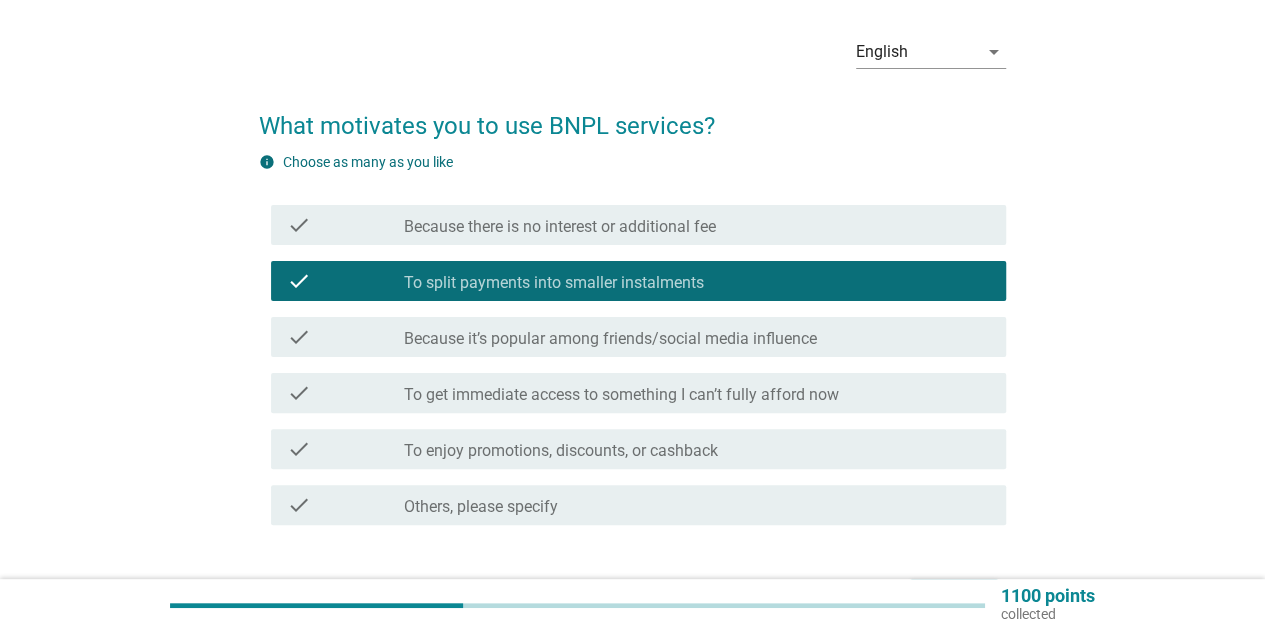 scroll, scrollTop: 100, scrollLeft: 0, axis: vertical 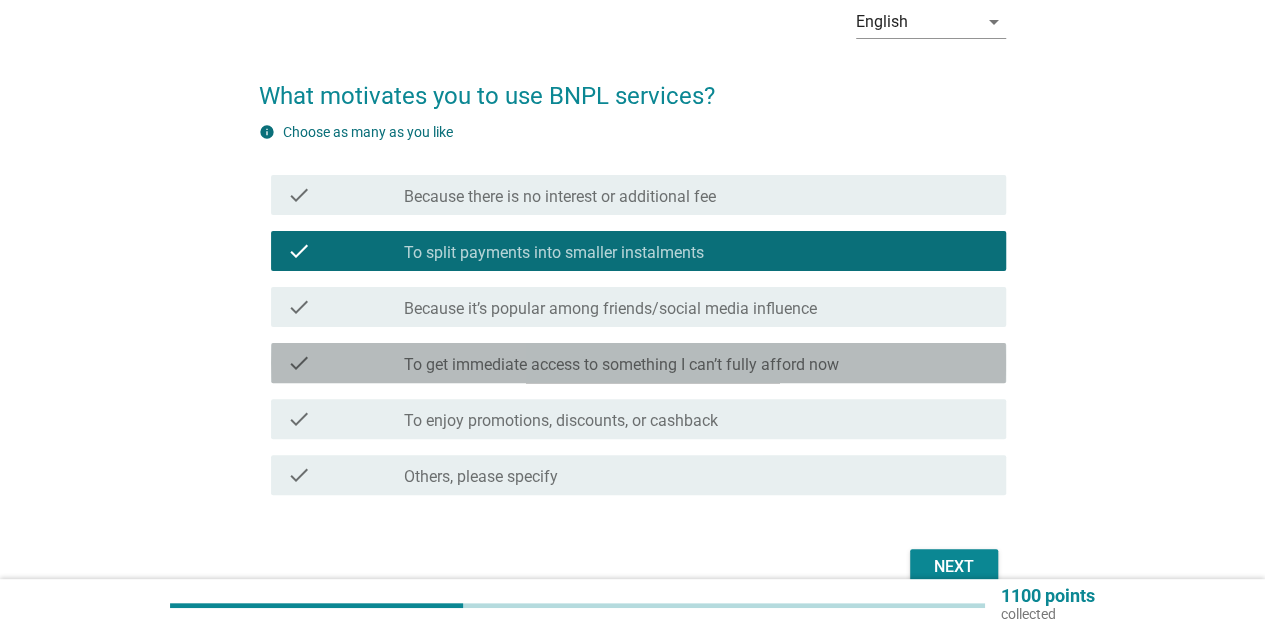 click on "To get immediate access to something I can’t fully afford now" at bounding box center [621, 365] 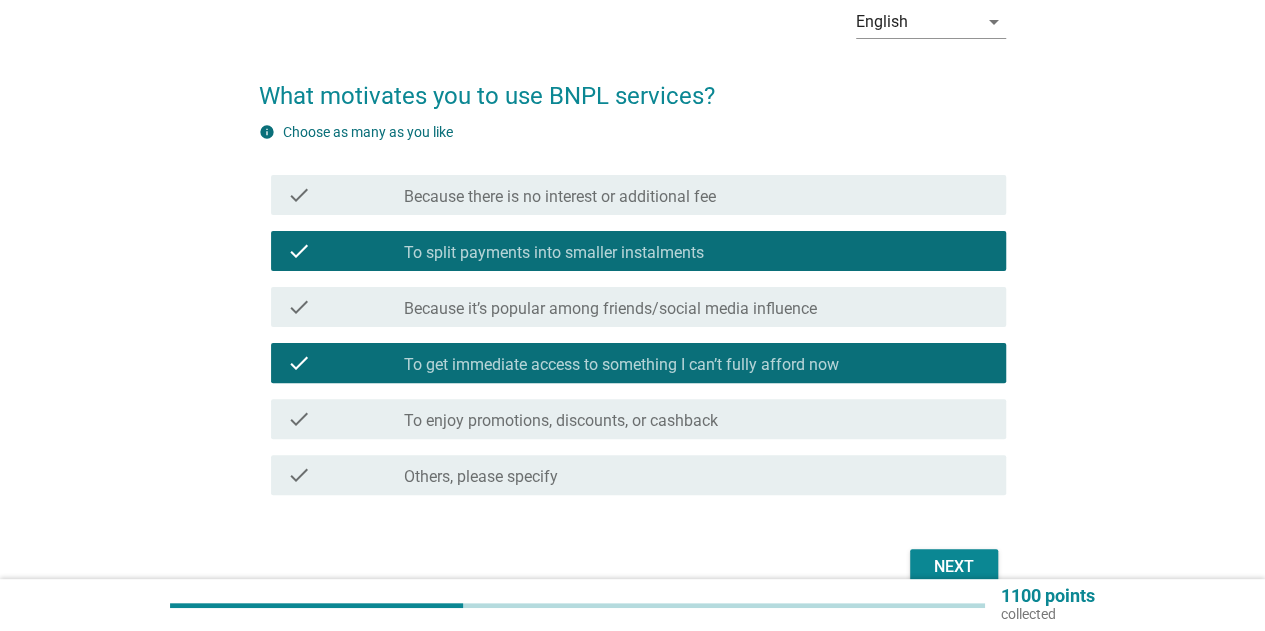 click on "Next" at bounding box center (954, 567) 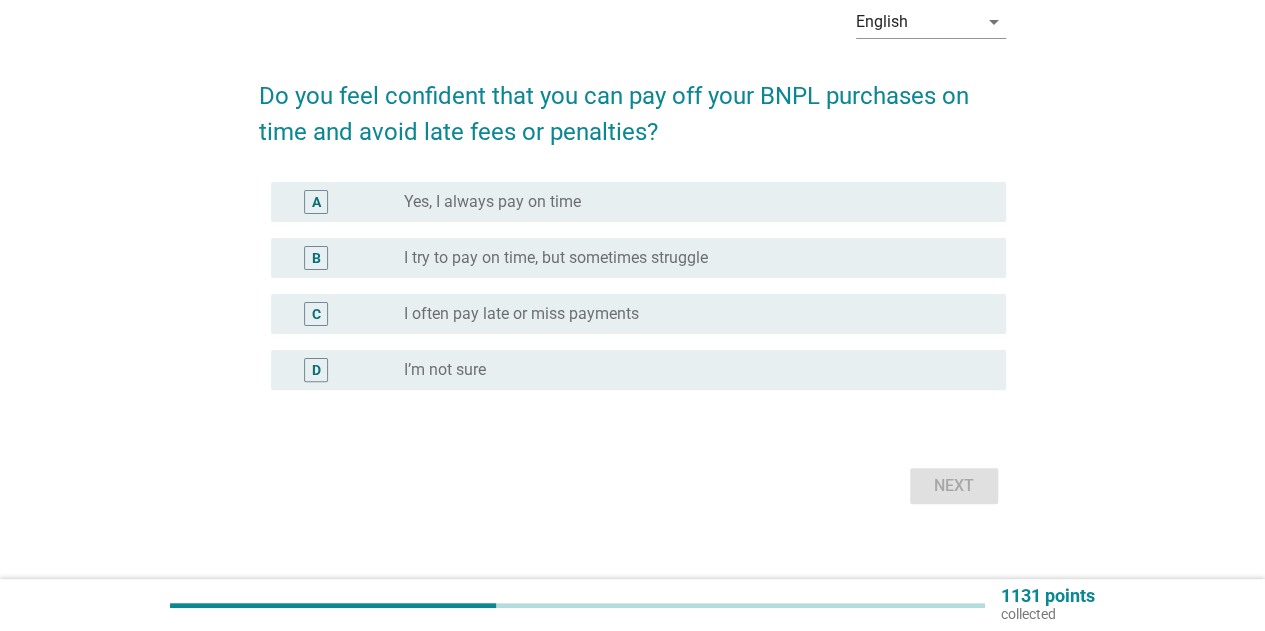 scroll, scrollTop: 0, scrollLeft: 0, axis: both 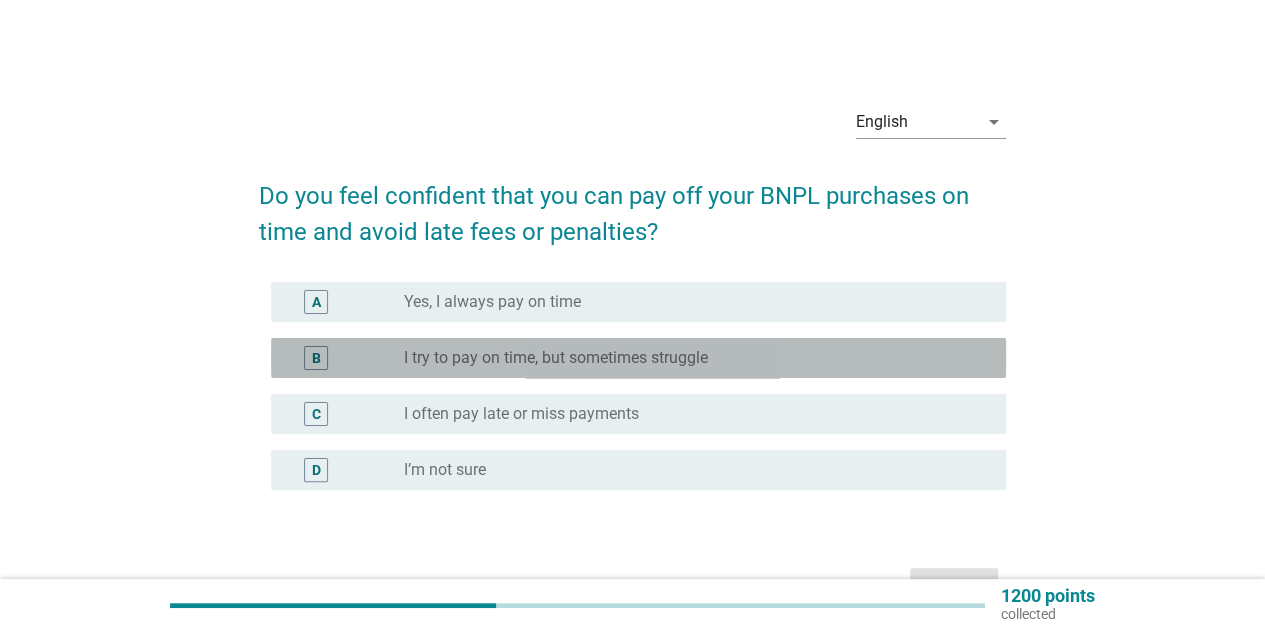 click on "I try to pay on time, but sometimes struggle" at bounding box center (556, 358) 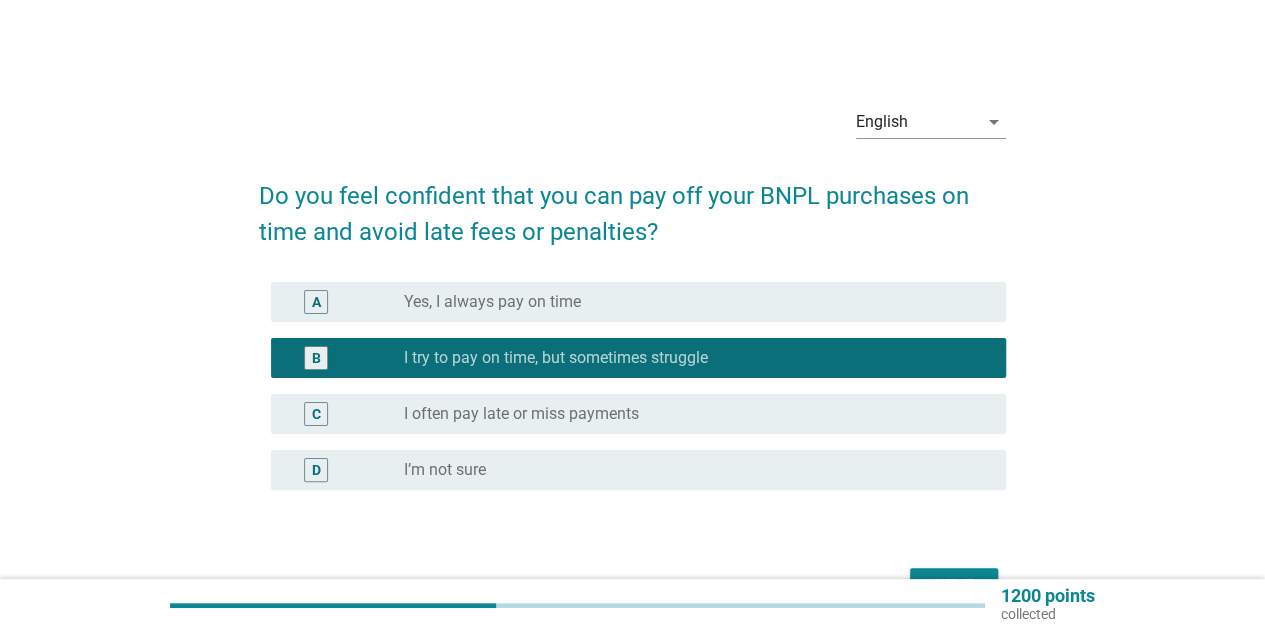 click on "I often pay late or miss payments" at bounding box center [521, 414] 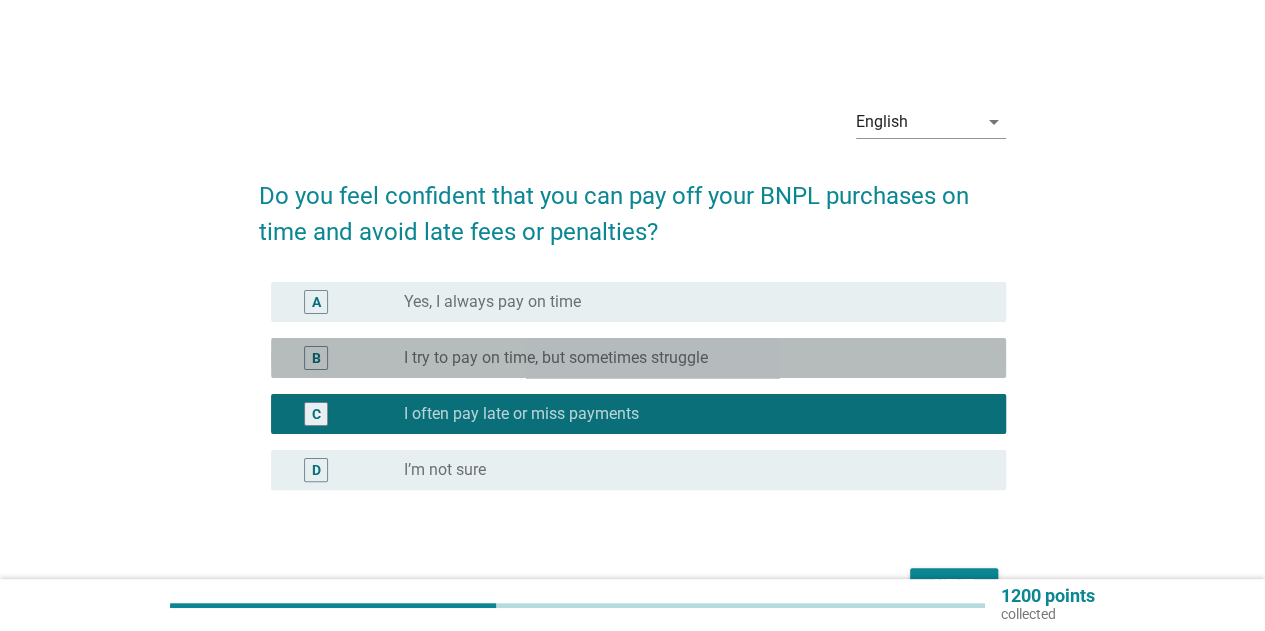 click on "I try to pay on time, but sometimes struggle" at bounding box center [556, 358] 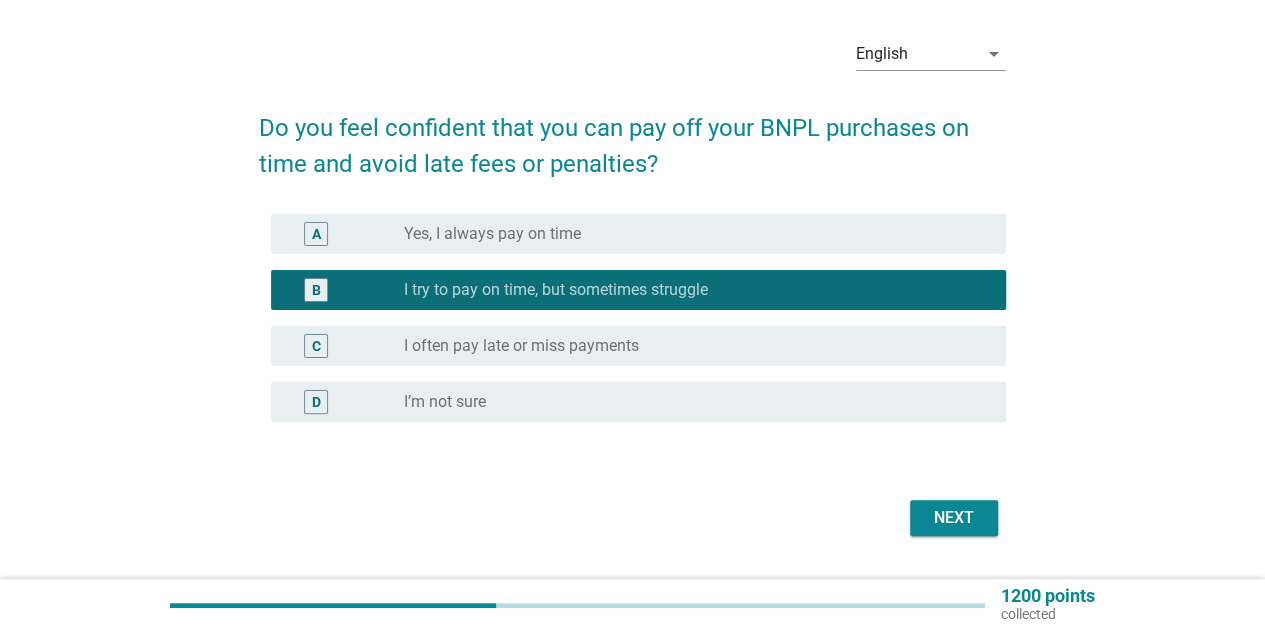 scroll, scrollTop: 100, scrollLeft: 0, axis: vertical 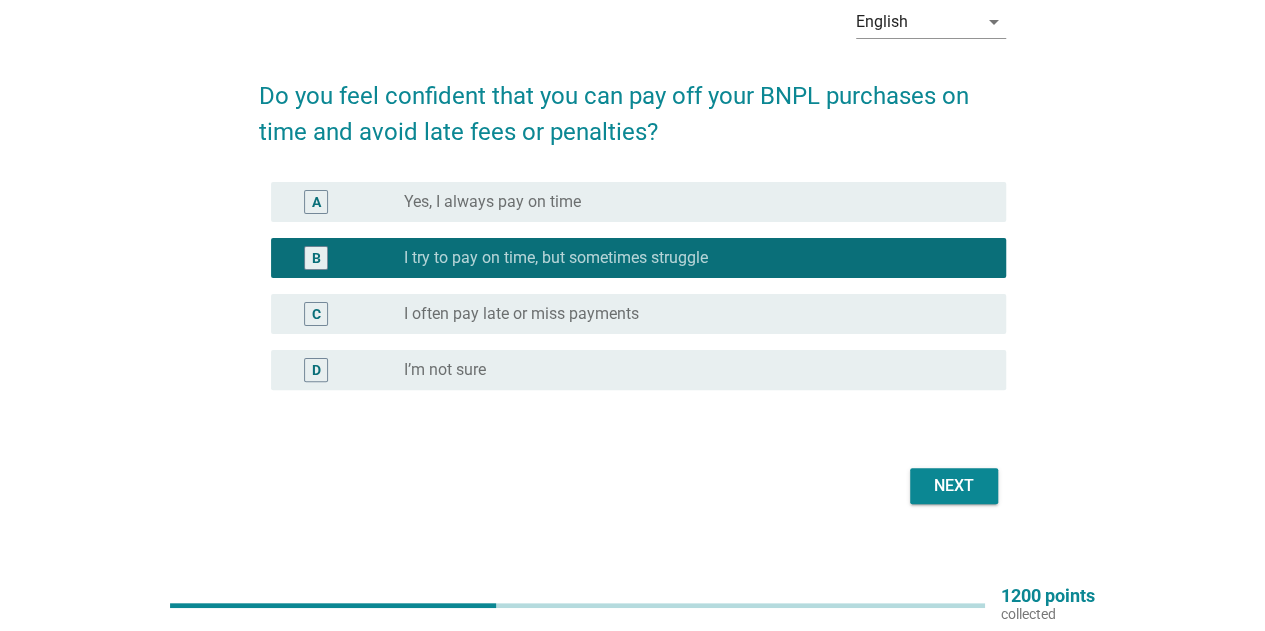 click on "Next" at bounding box center (954, 486) 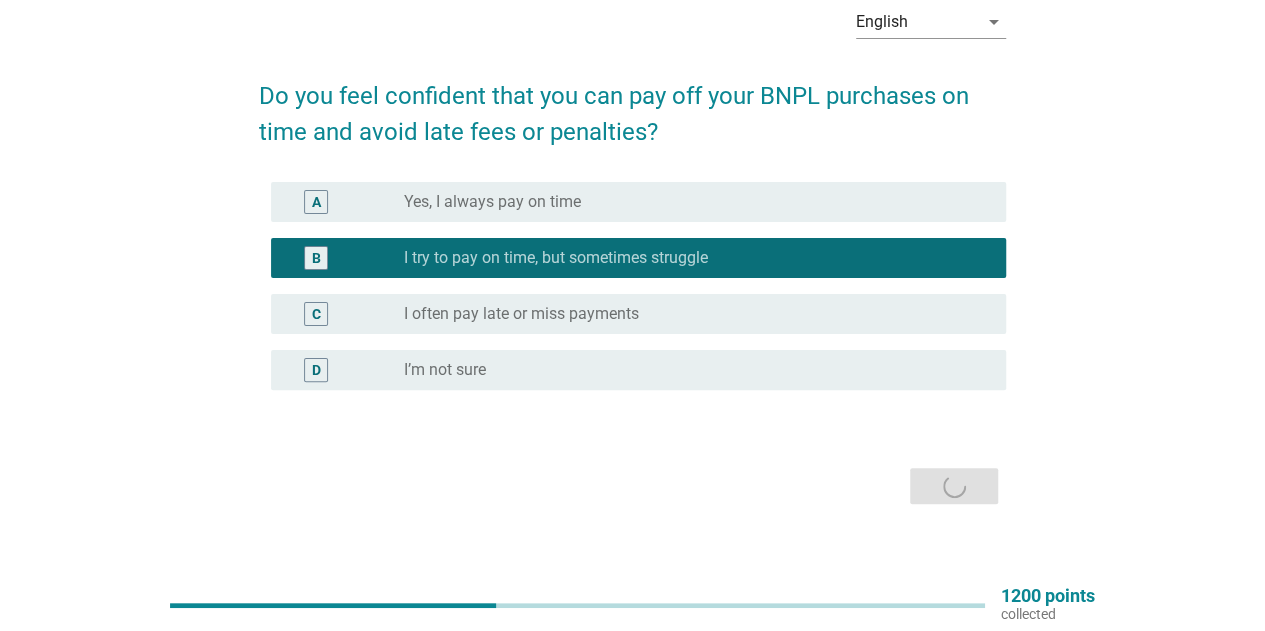 scroll, scrollTop: 0, scrollLeft: 0, axis: both 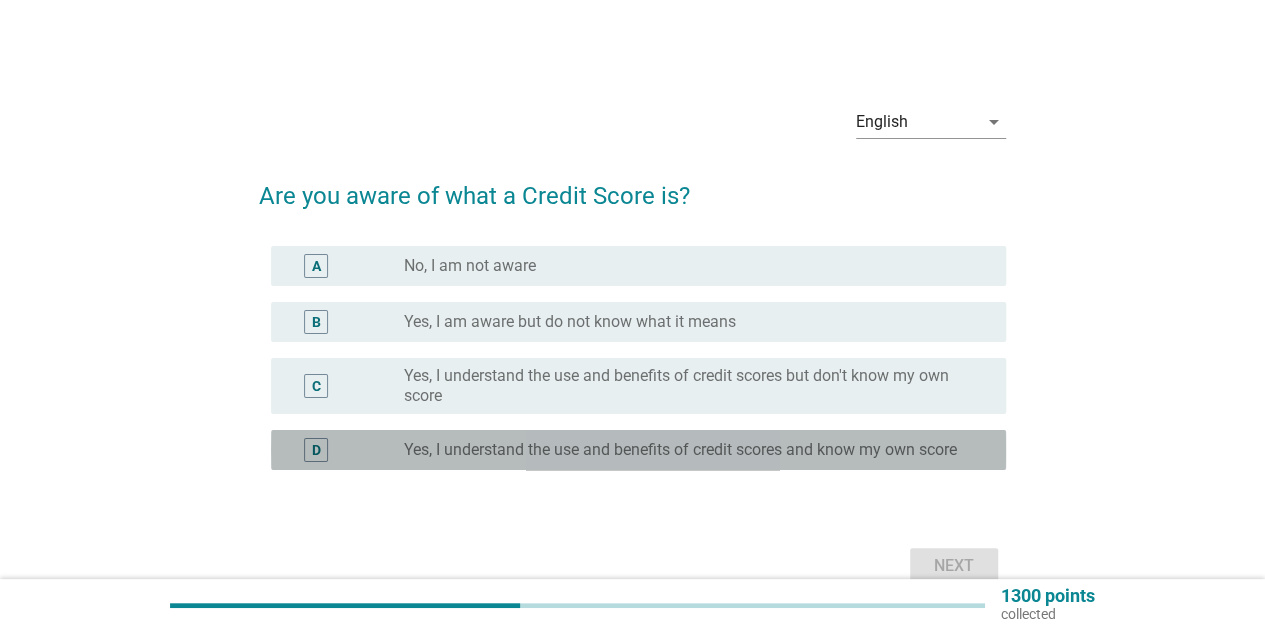 click on "Yes, I understand the use and benefits of credit scores and know my own score" at bounding box center (680, 450) 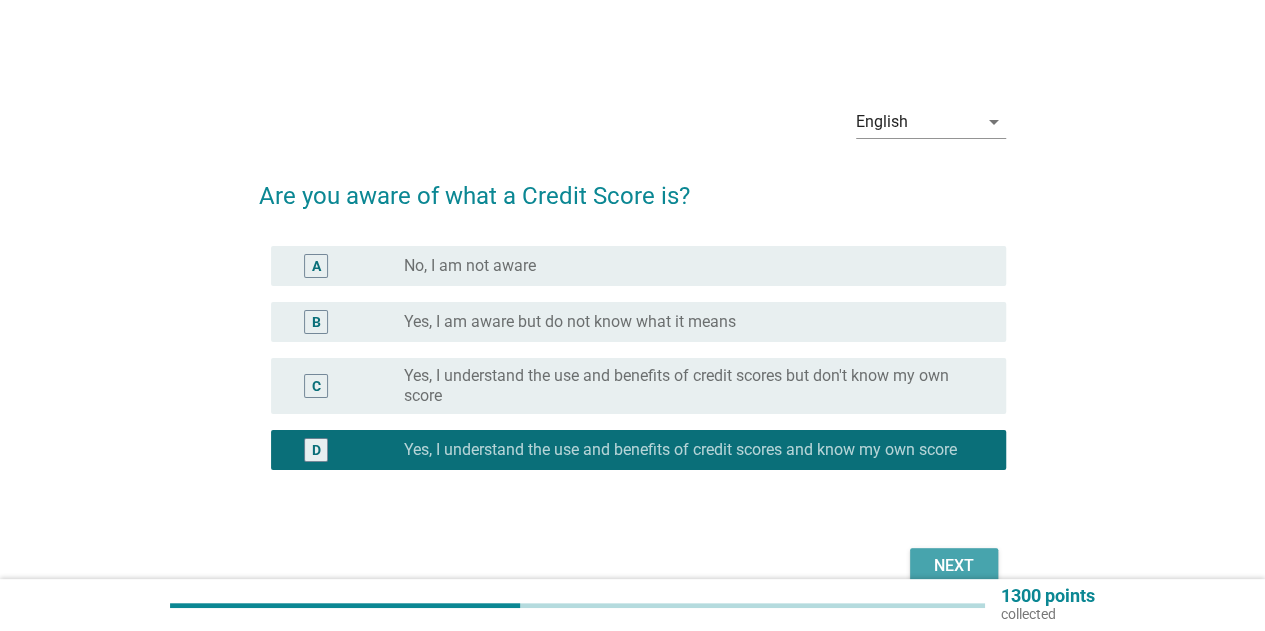 click on "Next" at bounding box center [954, 566] 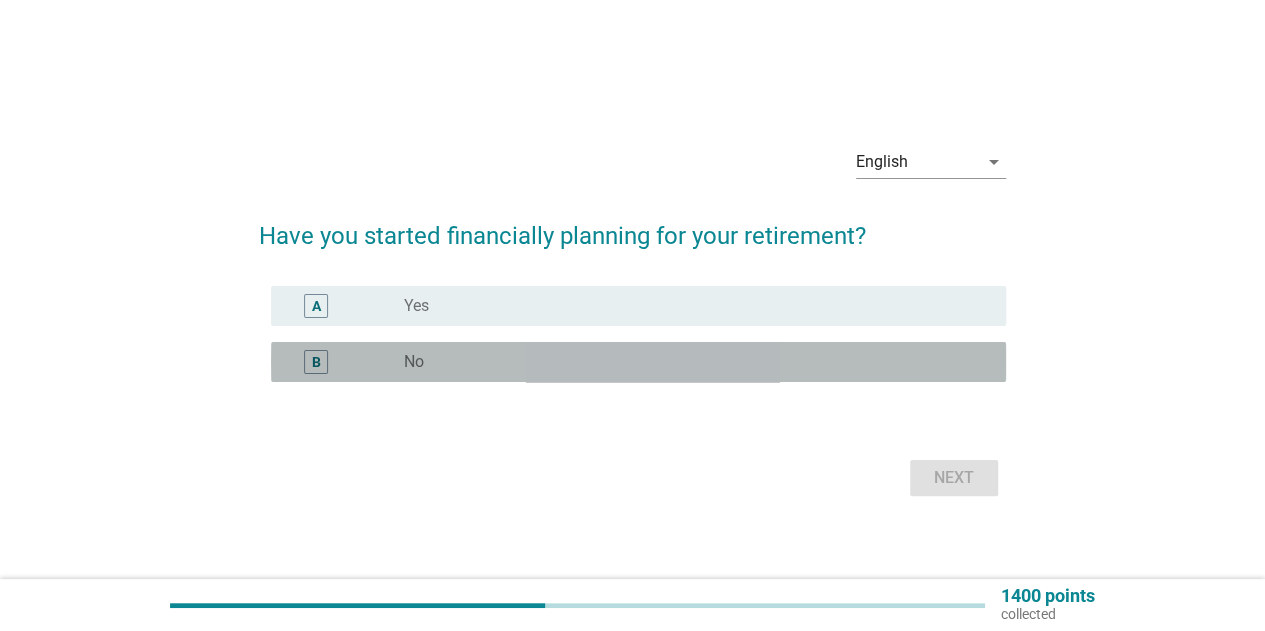 click on "radio_button_unchecked No" at bounding box center (689, 362) 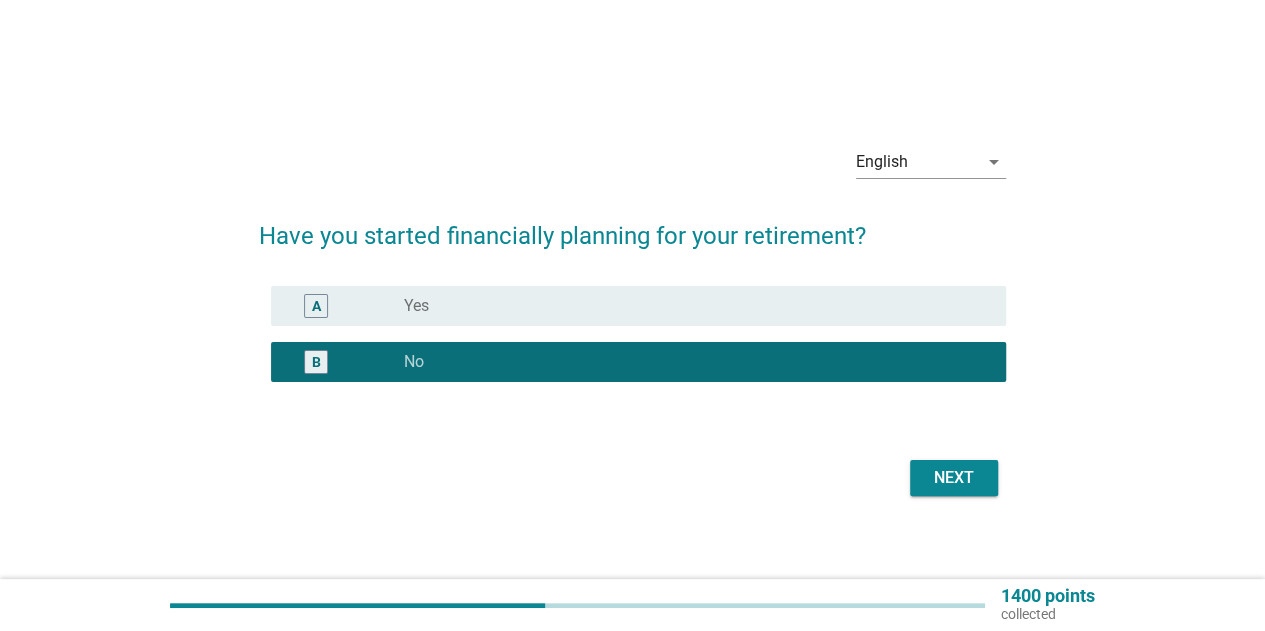 click on "Next" at bounding box center [954, 478] 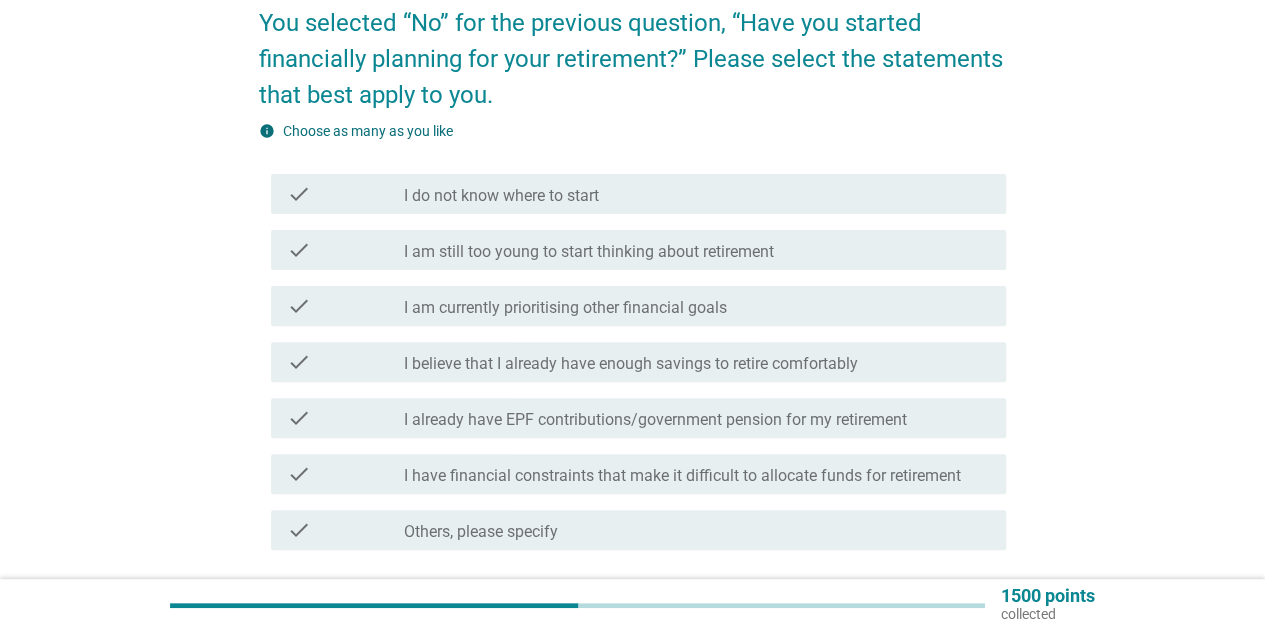 scroll, scrollTop: 200, scrollLeft: 0, axis: vertical 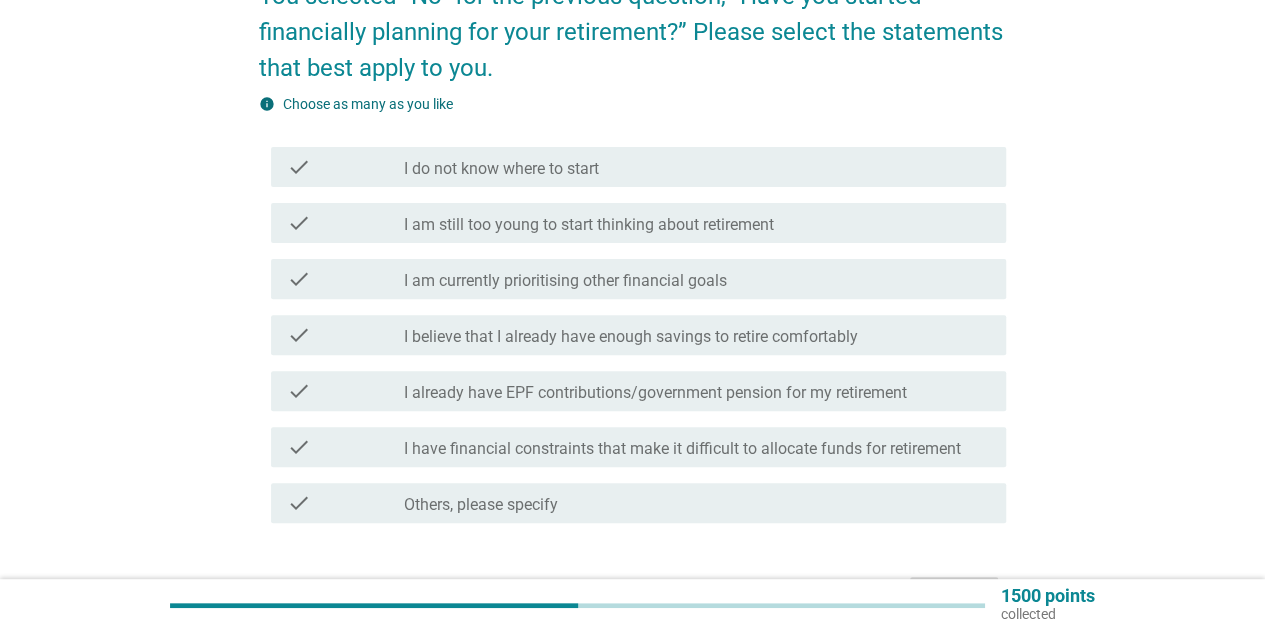 click on "I have financial constraints that make it difficult to allocate funds for retirement" at bounding box center [682, 449] 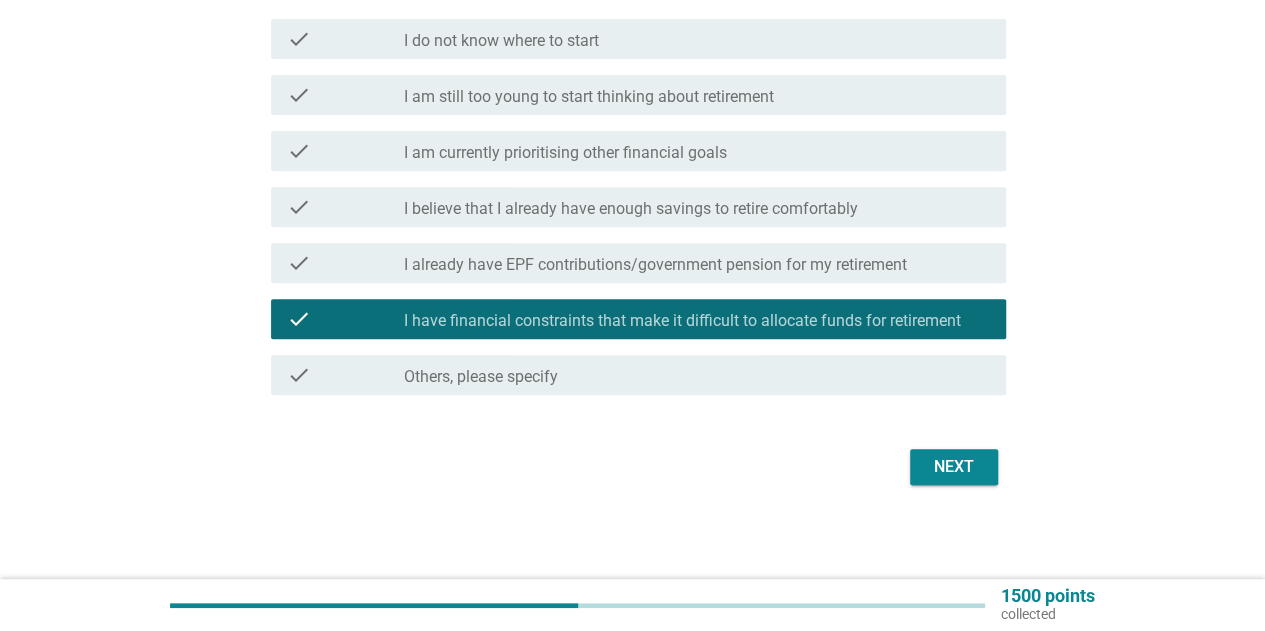 scroll, scrollTop: 330, scrollLeft: 0, axis: vertical 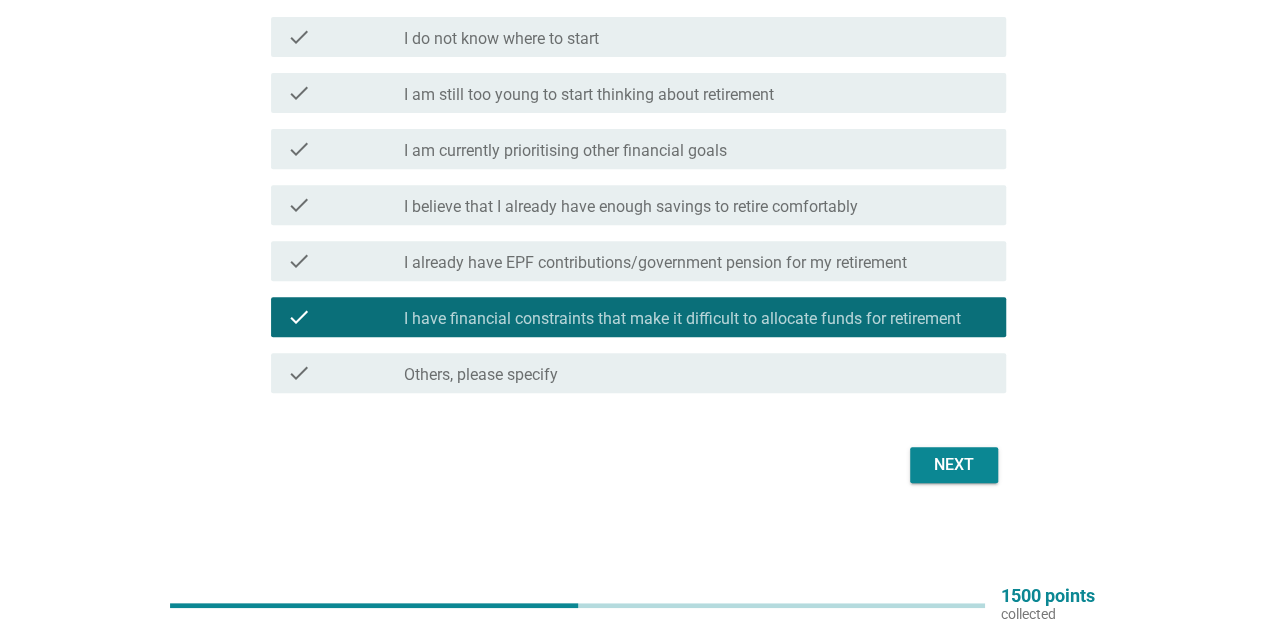 click on "Next" at bounding box center (954, 465) 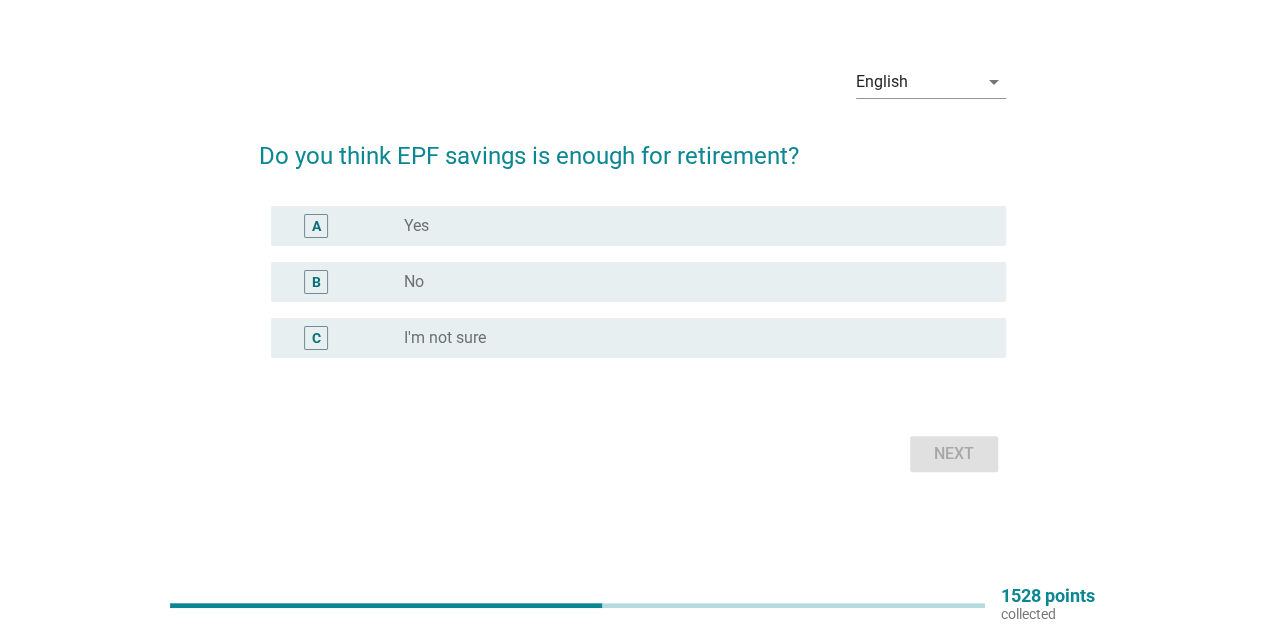 scroll, scrollTop: 0, scrollLeft: 0, axis: both 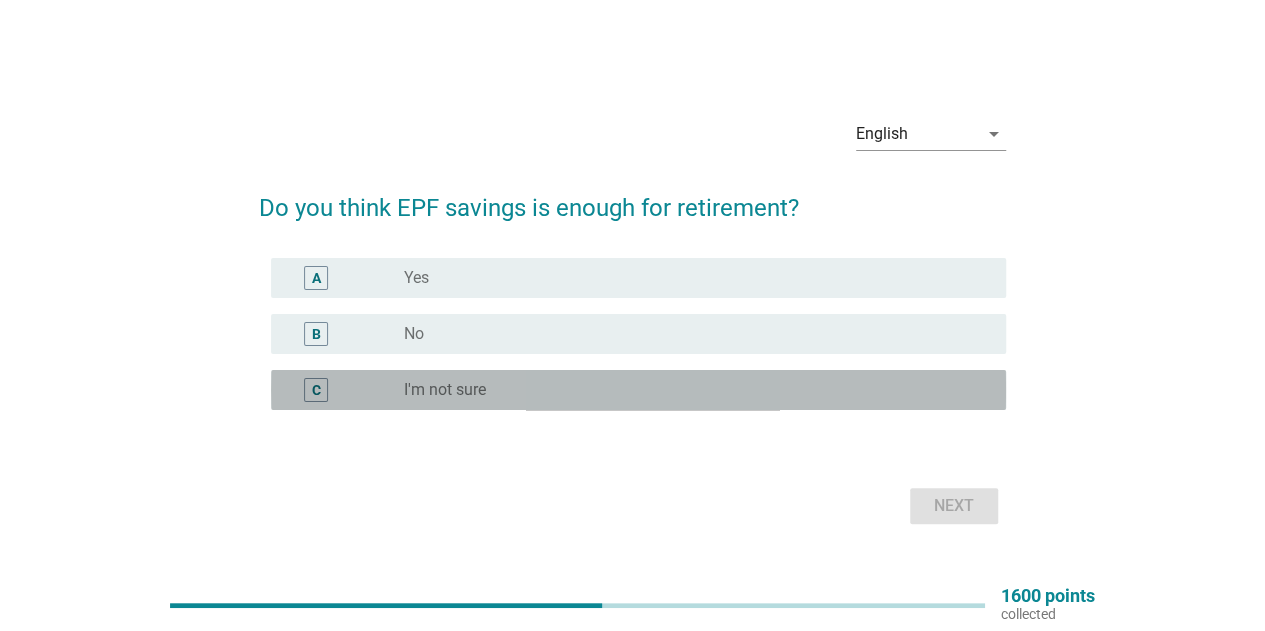 click on "radio_button_unchecked I'm not sure" at bounding box center [689, 390] 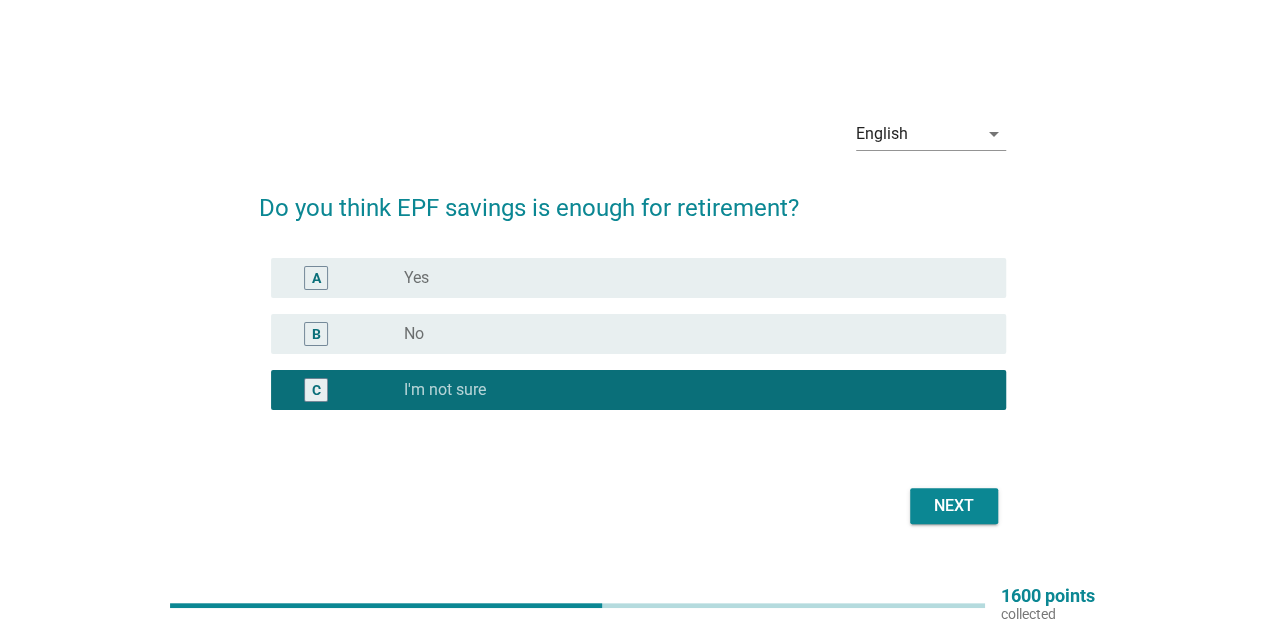 click on "radio_button_unchecked No" at bounding box center [689, 334] 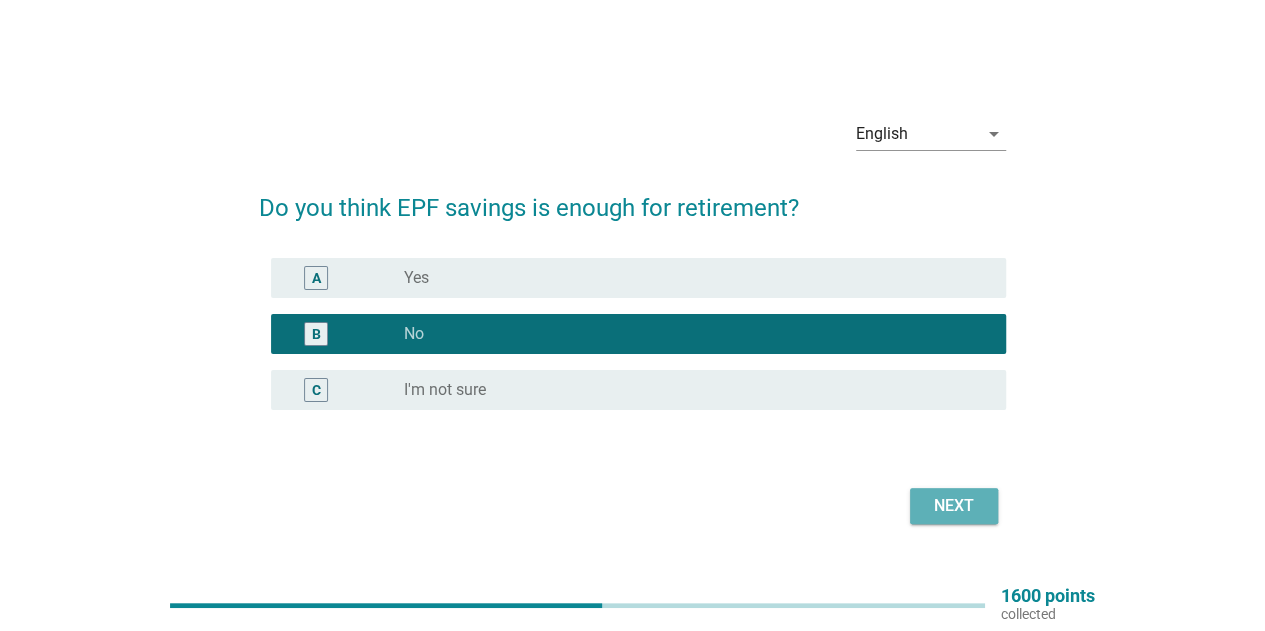 click on "Next" at bounding box center (954, 506) 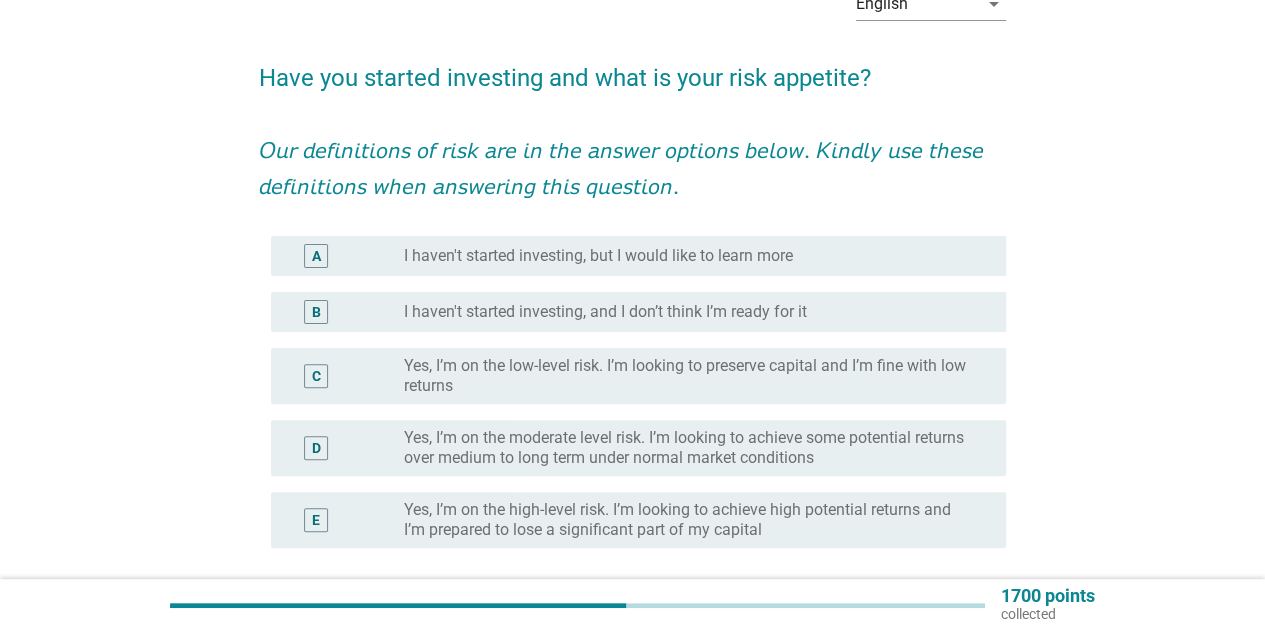 scroll, scrollTop: 200, scrollLeft: 0, axis: vertical 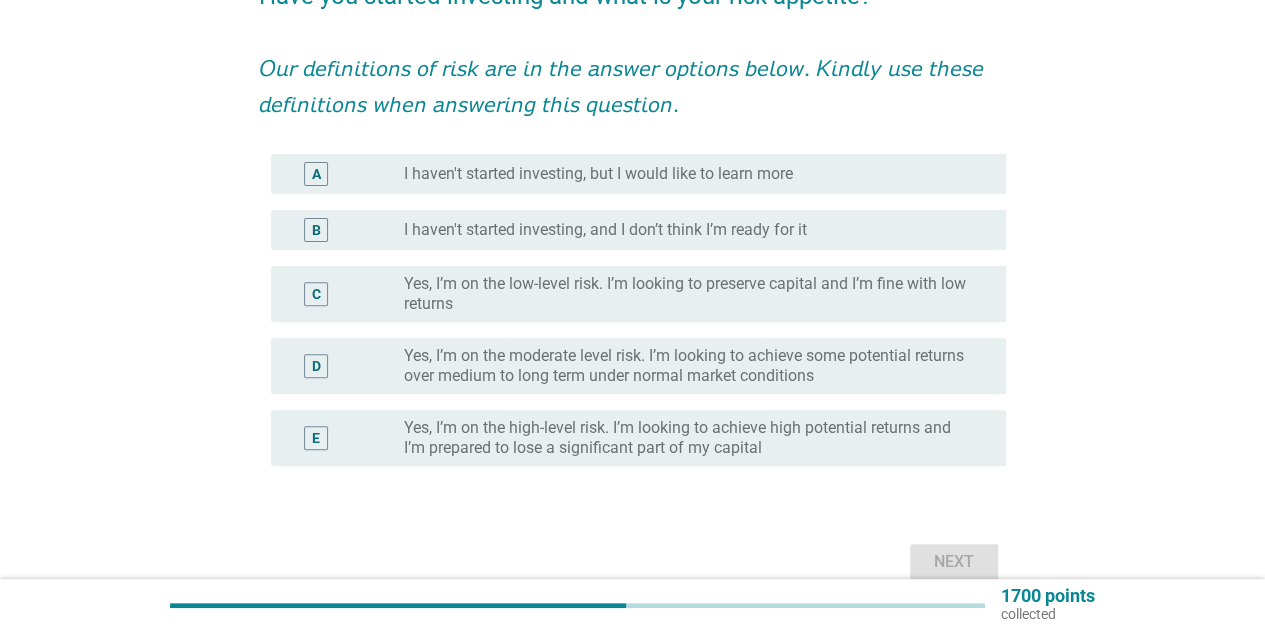 click on "I haven't started investing, and I don’t think I’m ready for it" at bounding box center (605, 230) 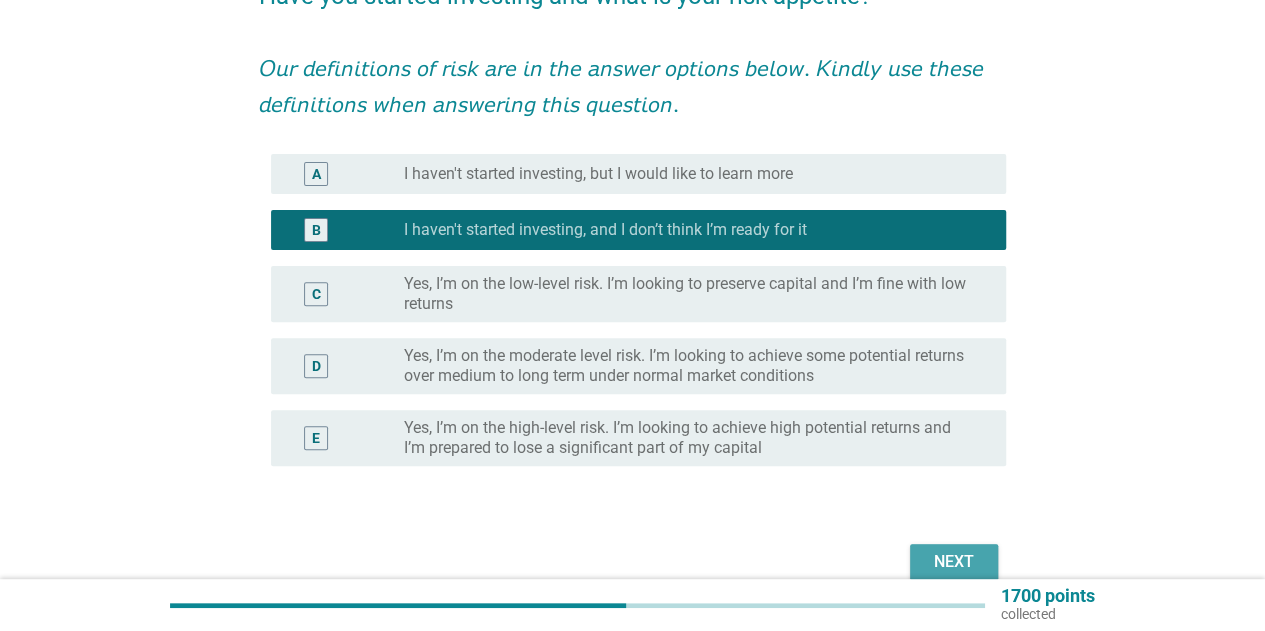 click on "Next" at bounding box center (954, 562) 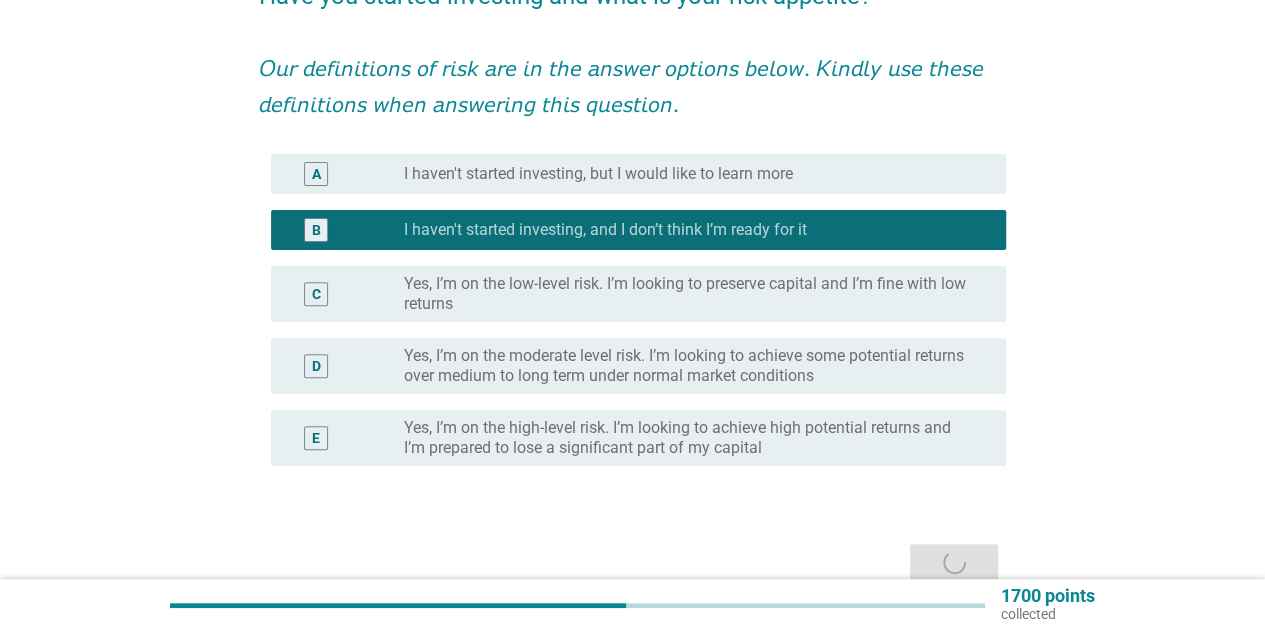 scroll, scrollTop: 0, scrollLeft: 0, axis: both 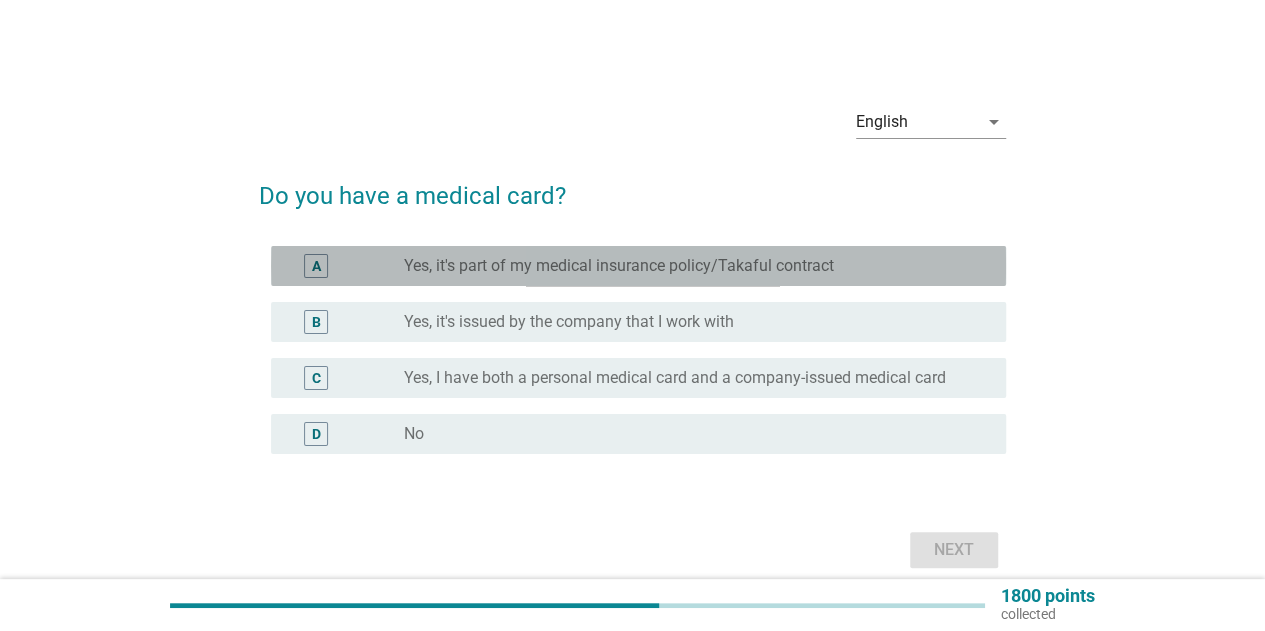 click on "Yes, it's part of my medical insurance policy/Takaful contract" at bounding box center [619, 266] 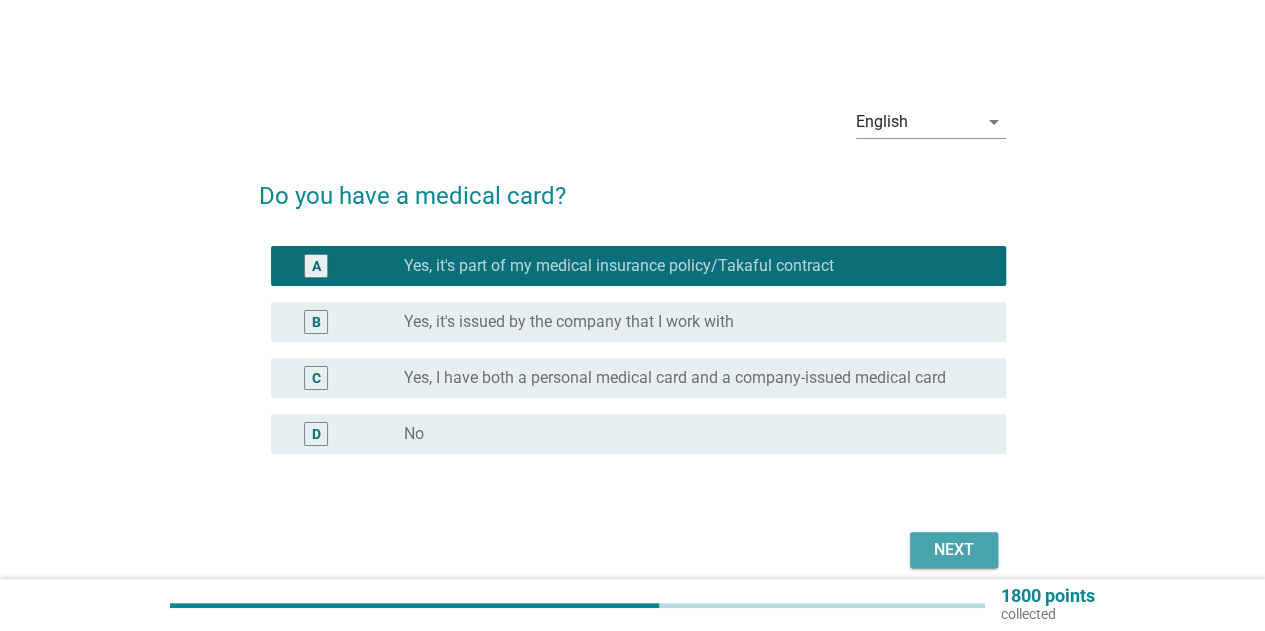 click on "Next" at bounding box center [954, 550] 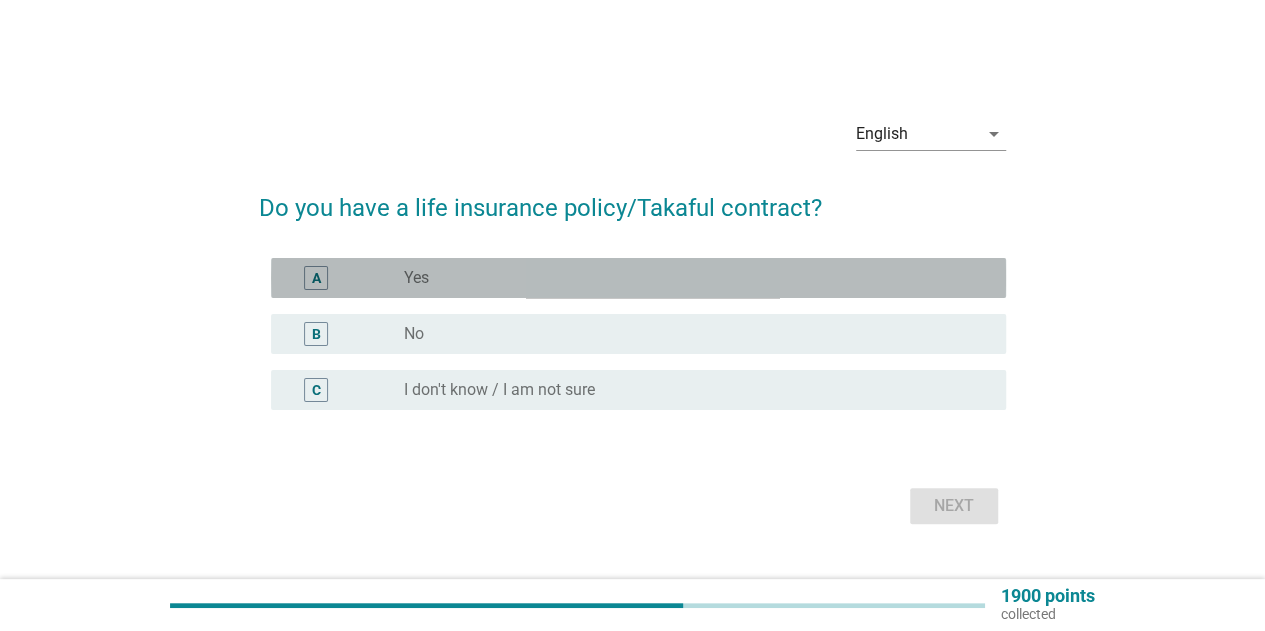click on "radio_button_unchecked Yes" at bounding box center (689, 278) 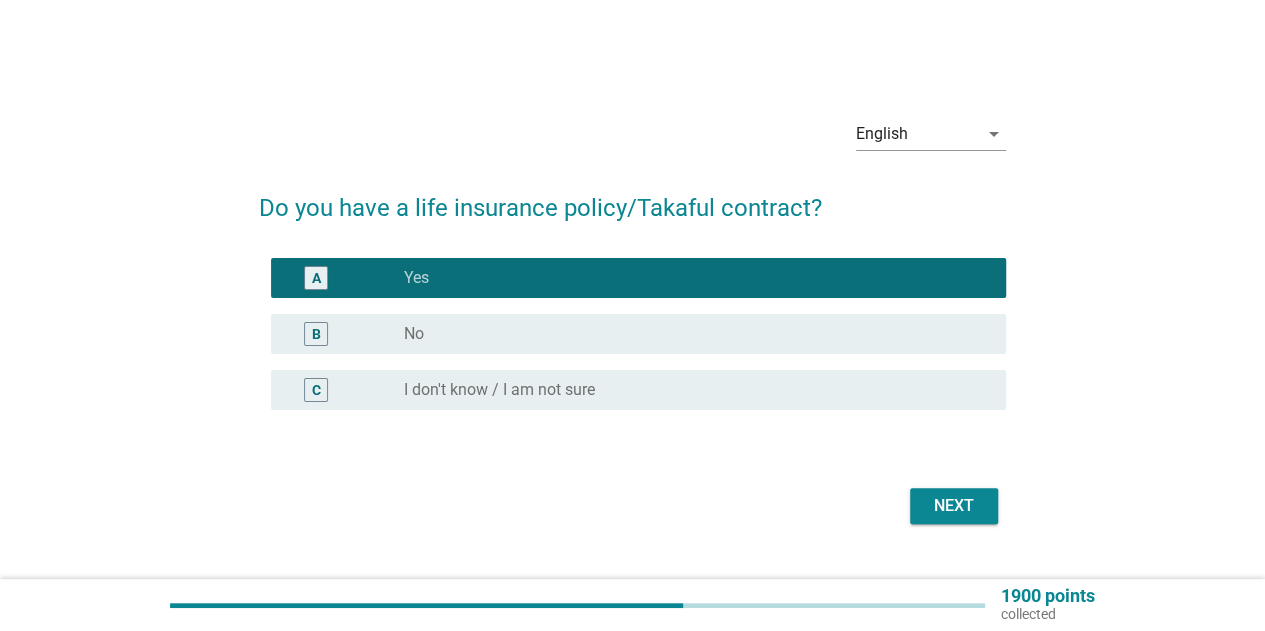 click on "Next" at bounding box center (954, 506) 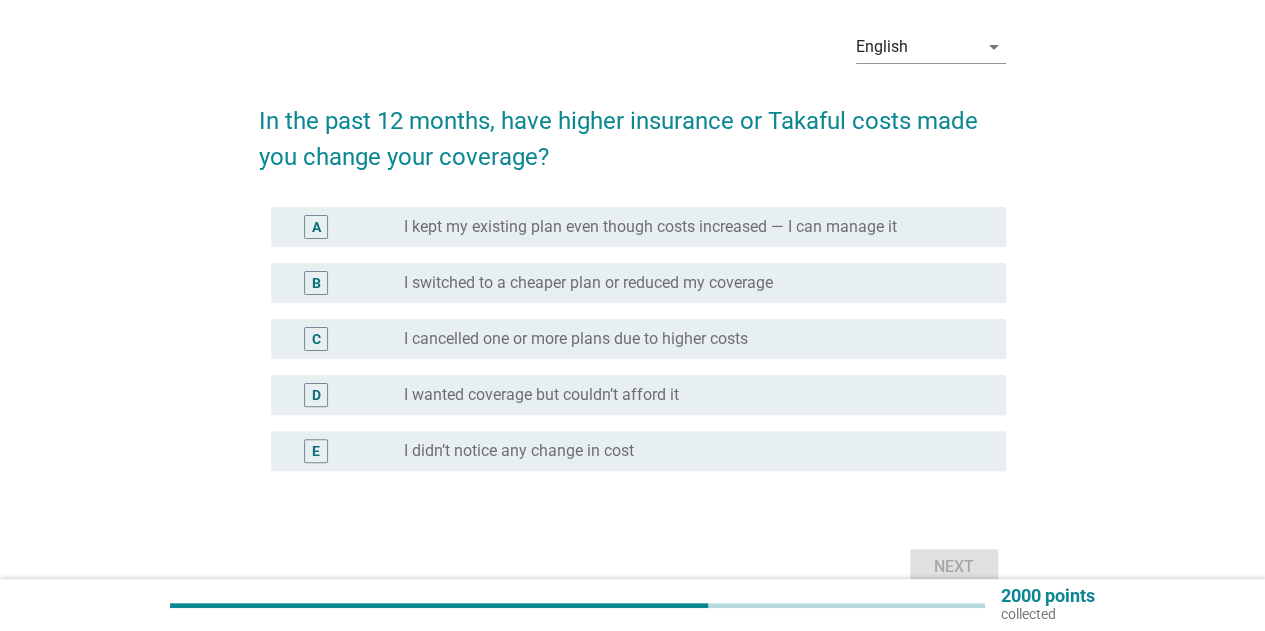 scroll, scrollTop: 100, scrollLeft: 0, axis: vertical 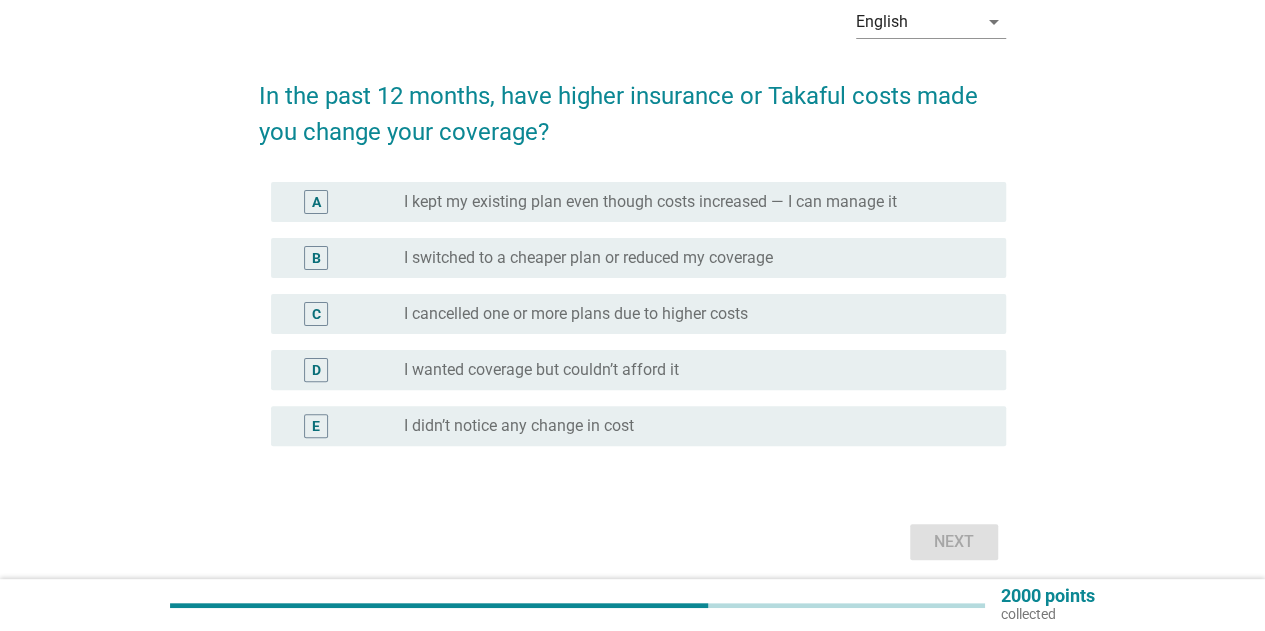click on "I wanted coverage but couldn’t afford it" at bounding box center (541, 370) 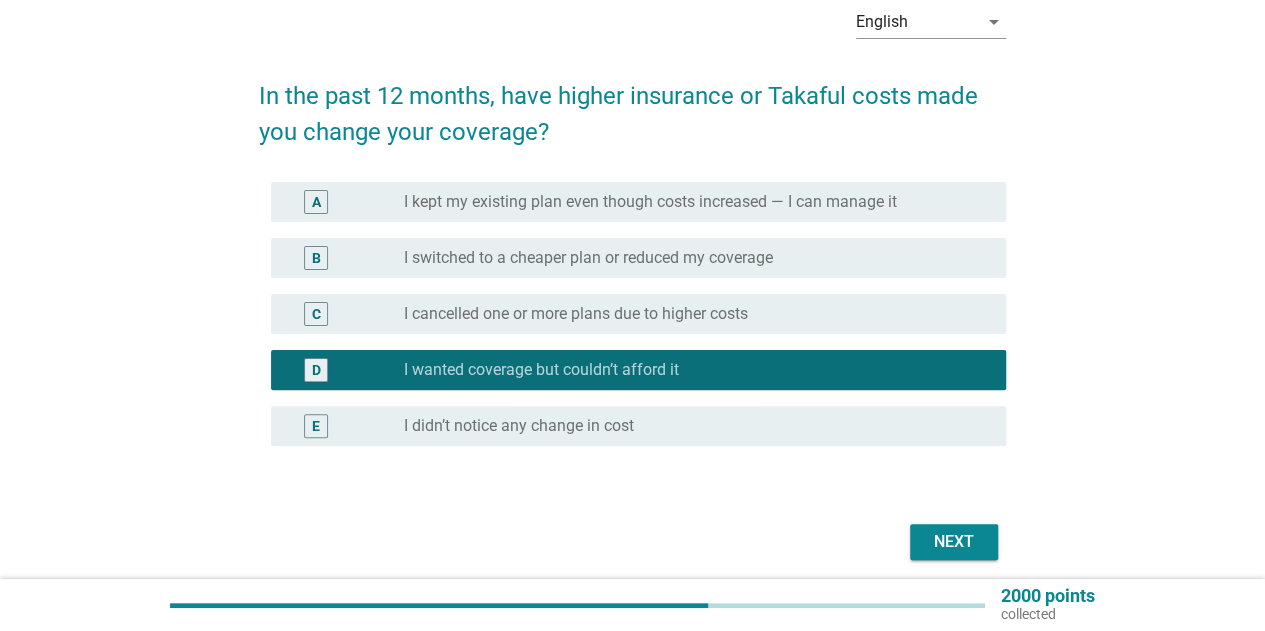 click on "Next" at bounding box center [954, 542] 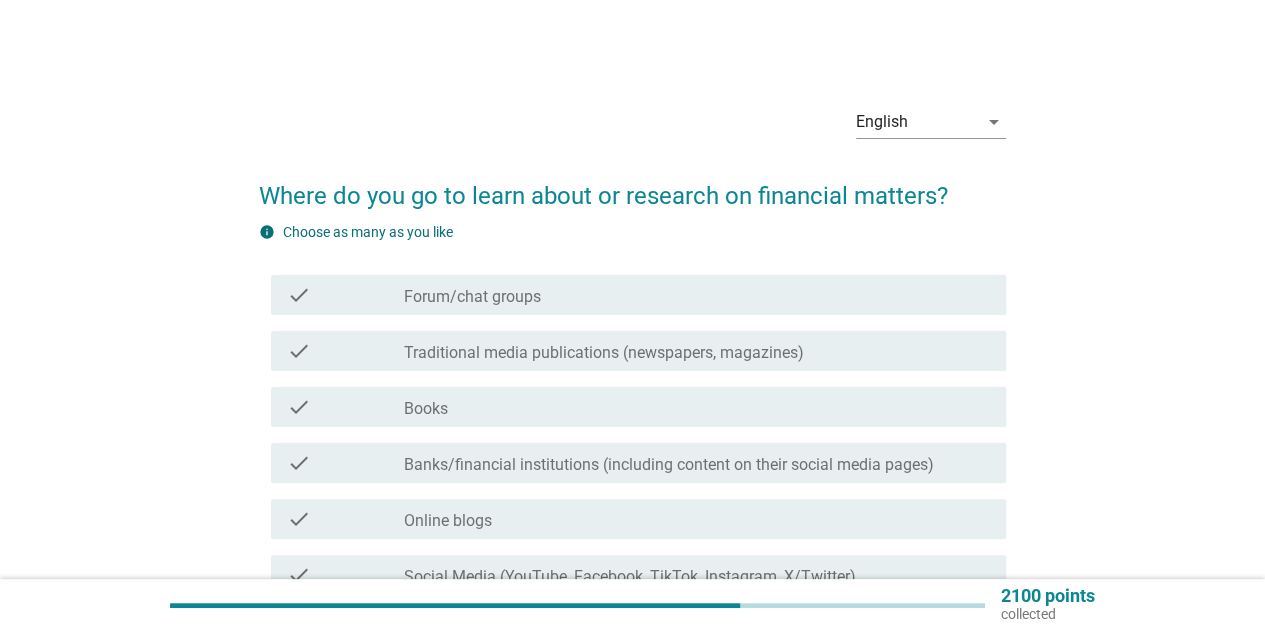 scroll, scrollTop: 100, scrollLeft: 0, axis: vertical 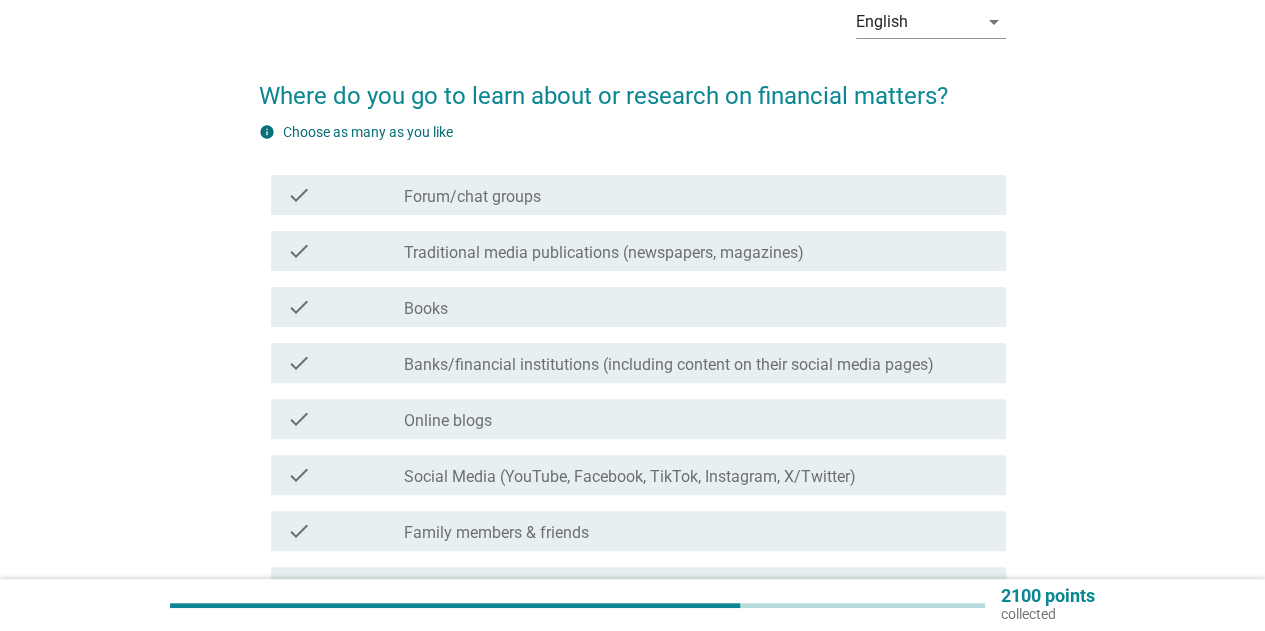 click on "Social Media (YouTube, Facebook, TikTok, Instagram, X/Twitter)" at bounding box center [630, 477] 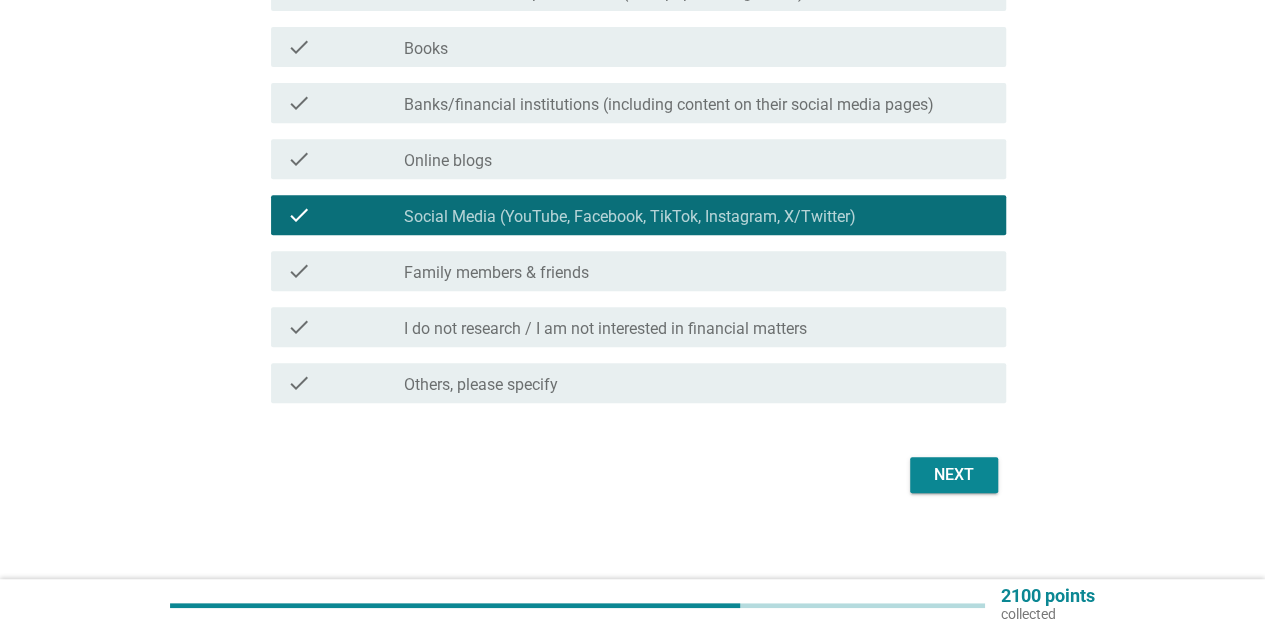 scroll, scrollTop: 370, scrollLeft: 0, axis: vertical 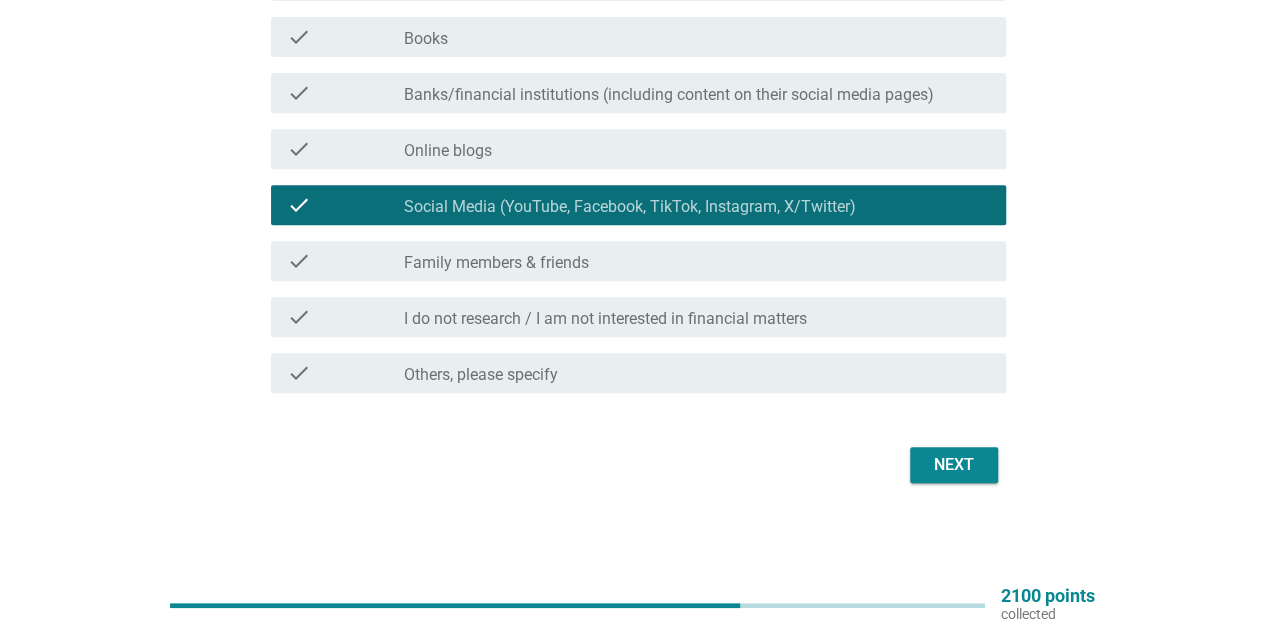 click on "Next" at bounding box center (954, 465) 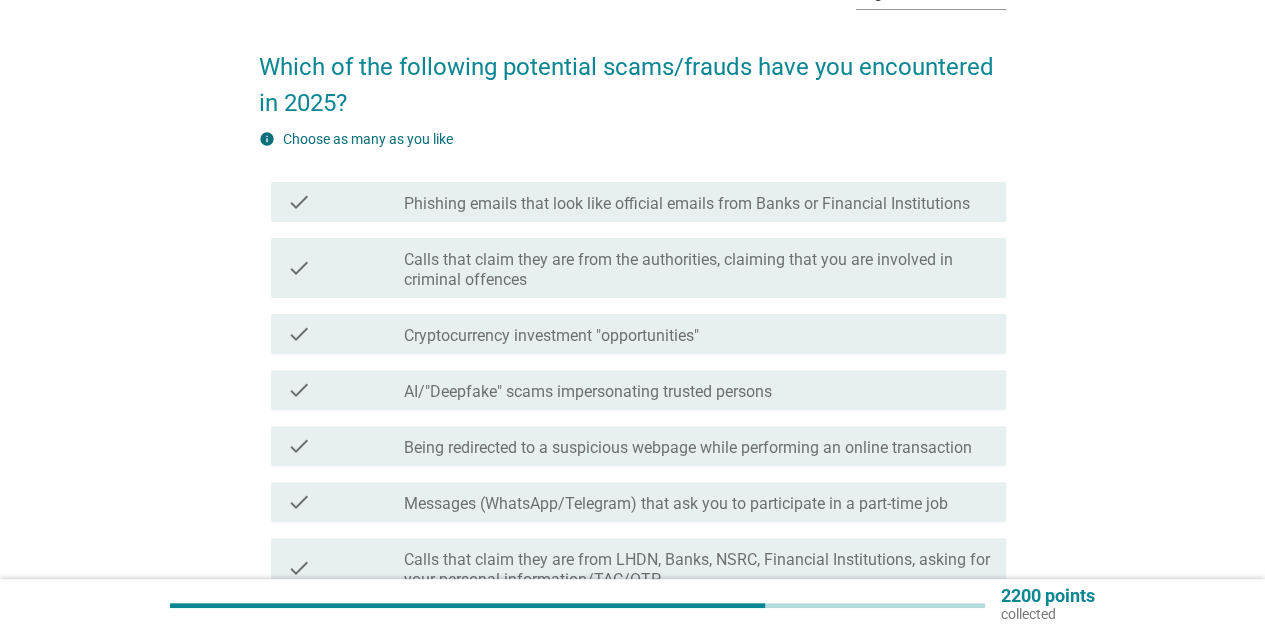 scroll, scrollTop: 100, scrollLeft: 0, axis: vertical 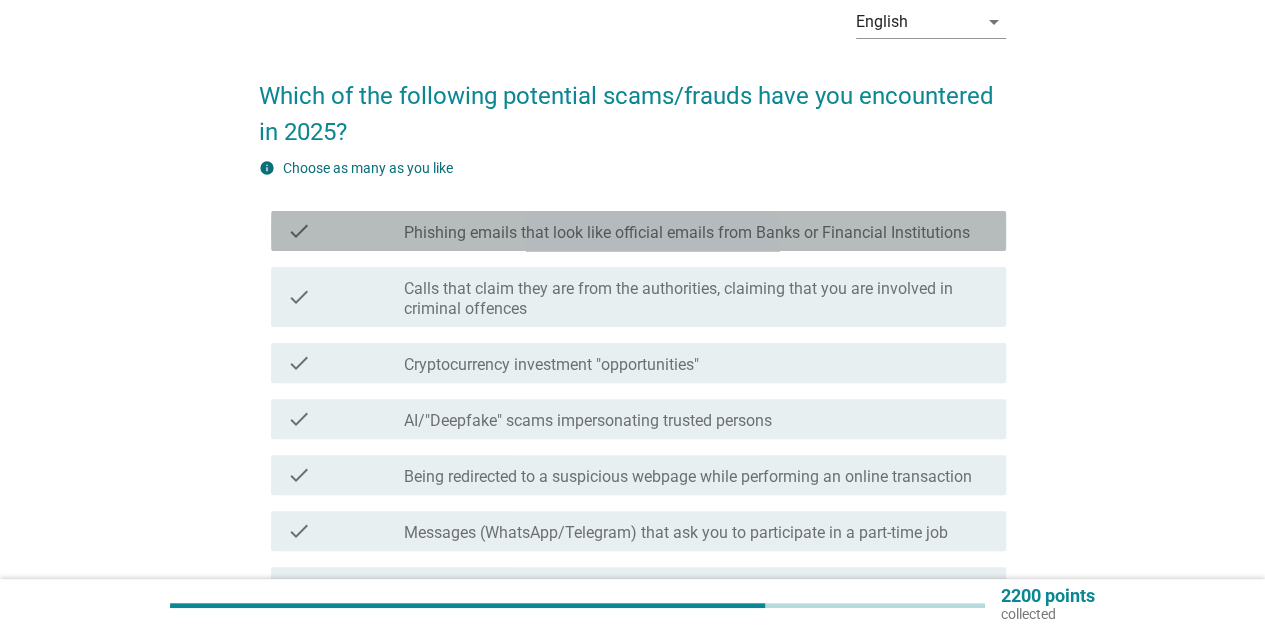 click on "Phishing emails that look like official emails from Banks or Financial Institutions" at bounding box center (687, 233) 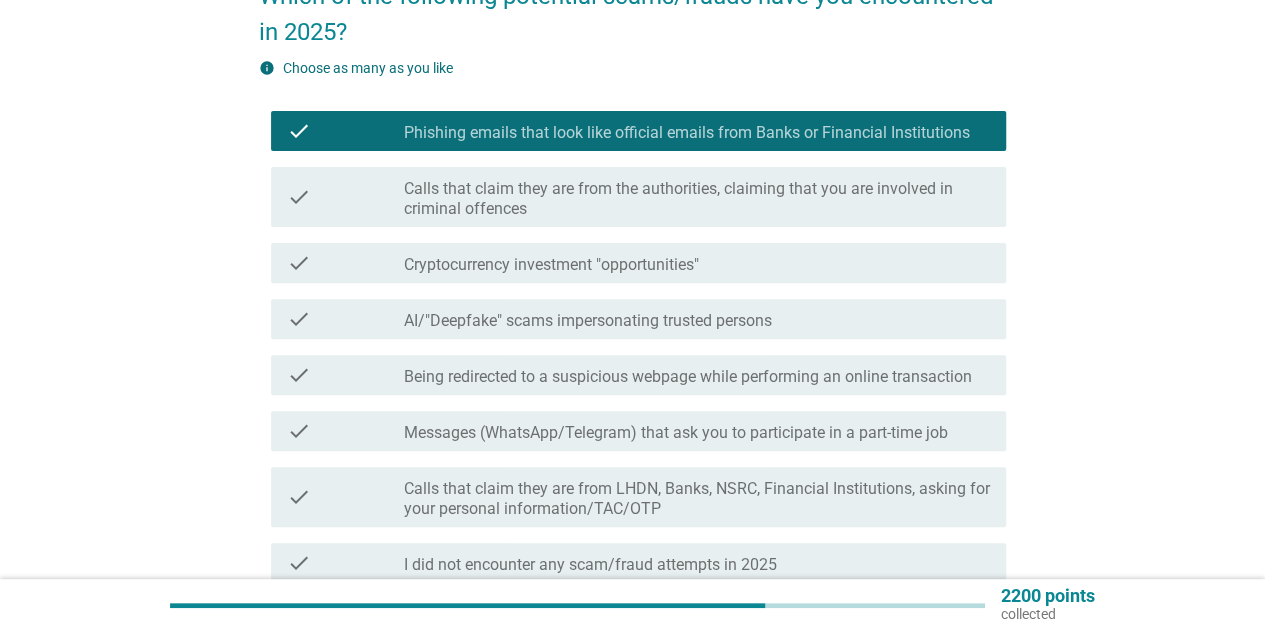 scroll, scrollTop: 300, scrollLeft: 0, axis: vertical 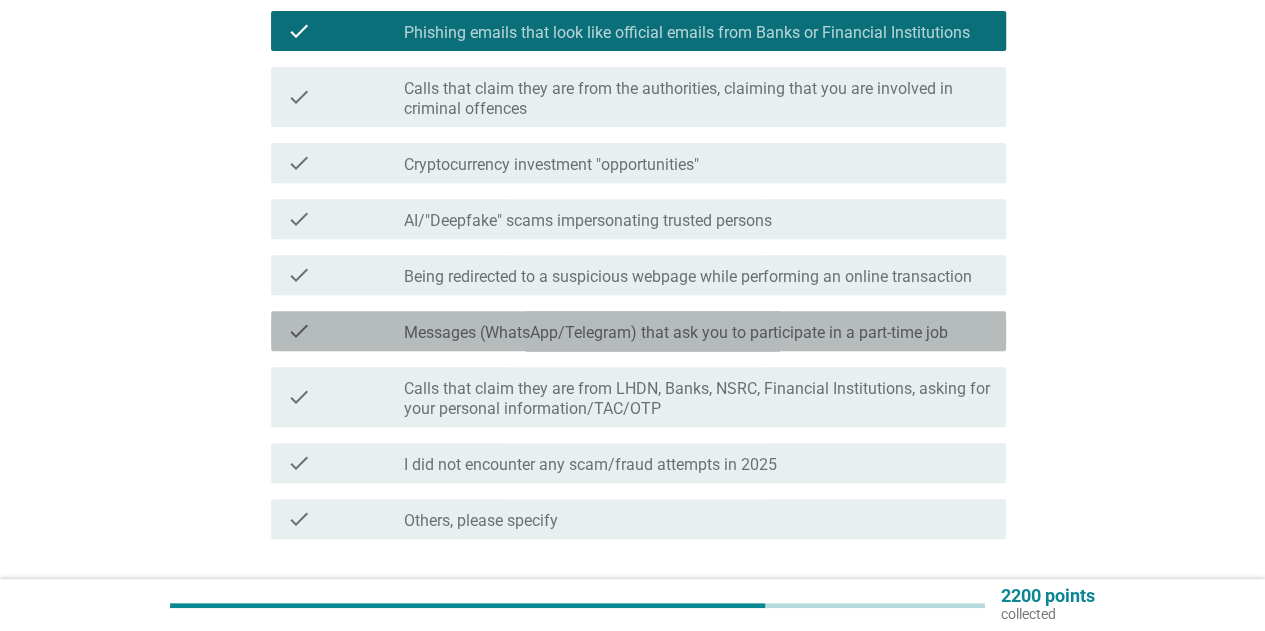 click on "Messages (WhatsApp/Telegram) that ask you to participate in a part-time job" at bounding box center (676, 333) 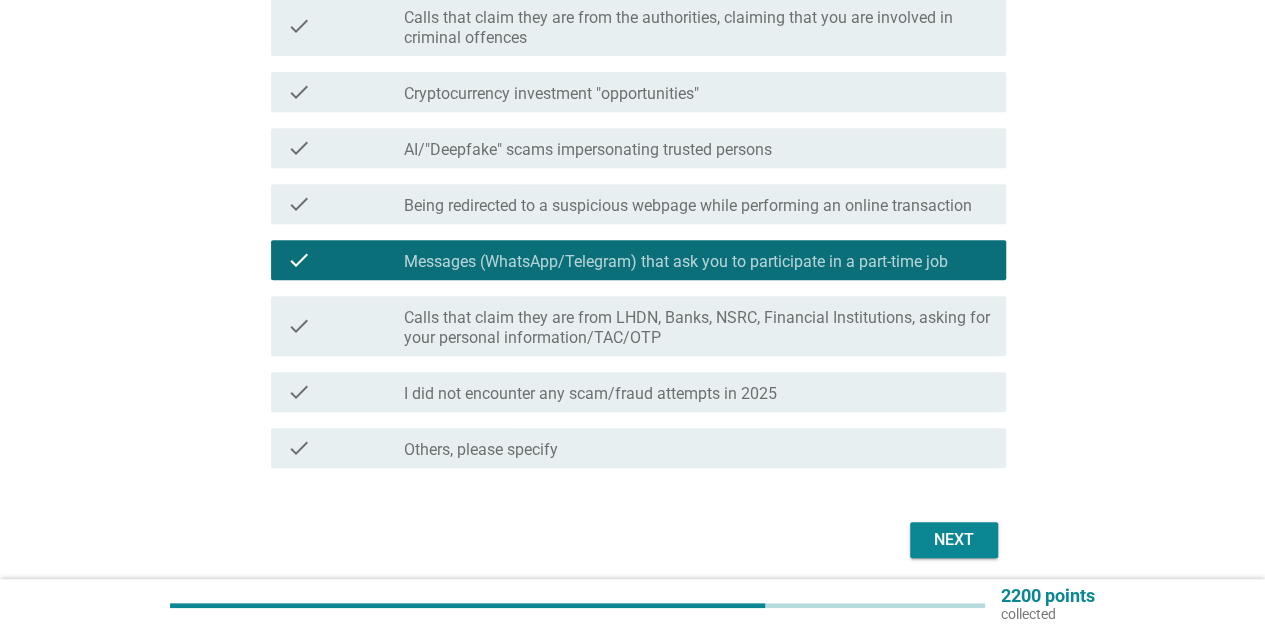 scroll, scrollTop: 400, scrollLeft: 0, axis: vertical 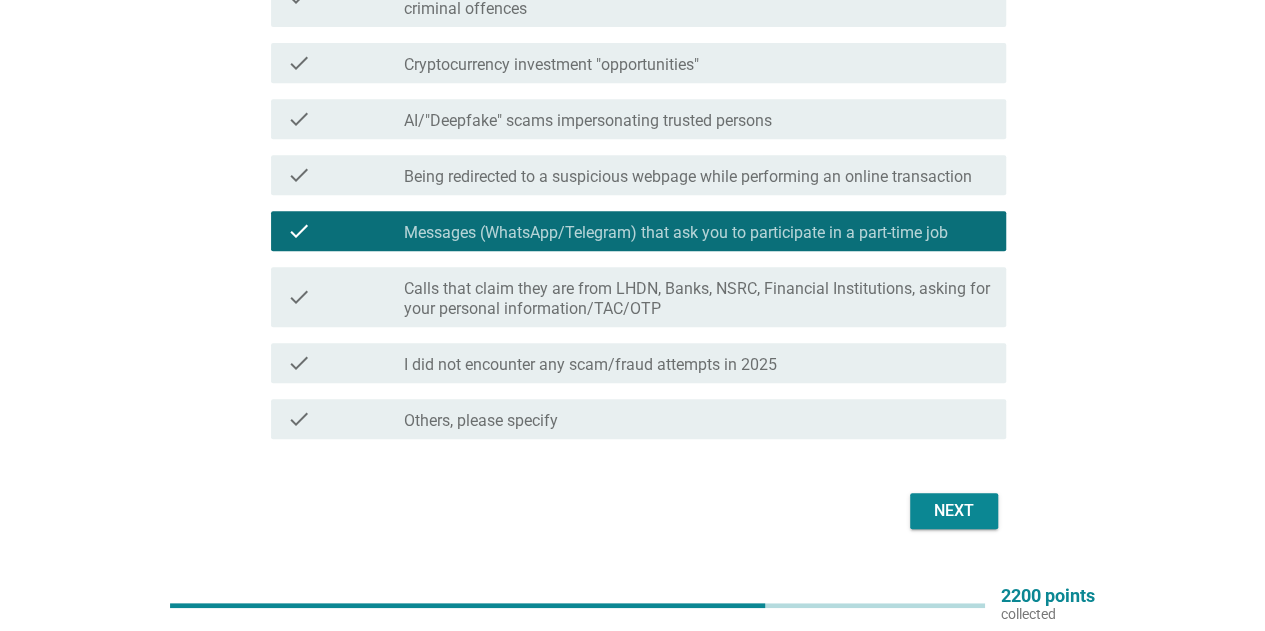 click on "Next" at bounding box center [954, 511] 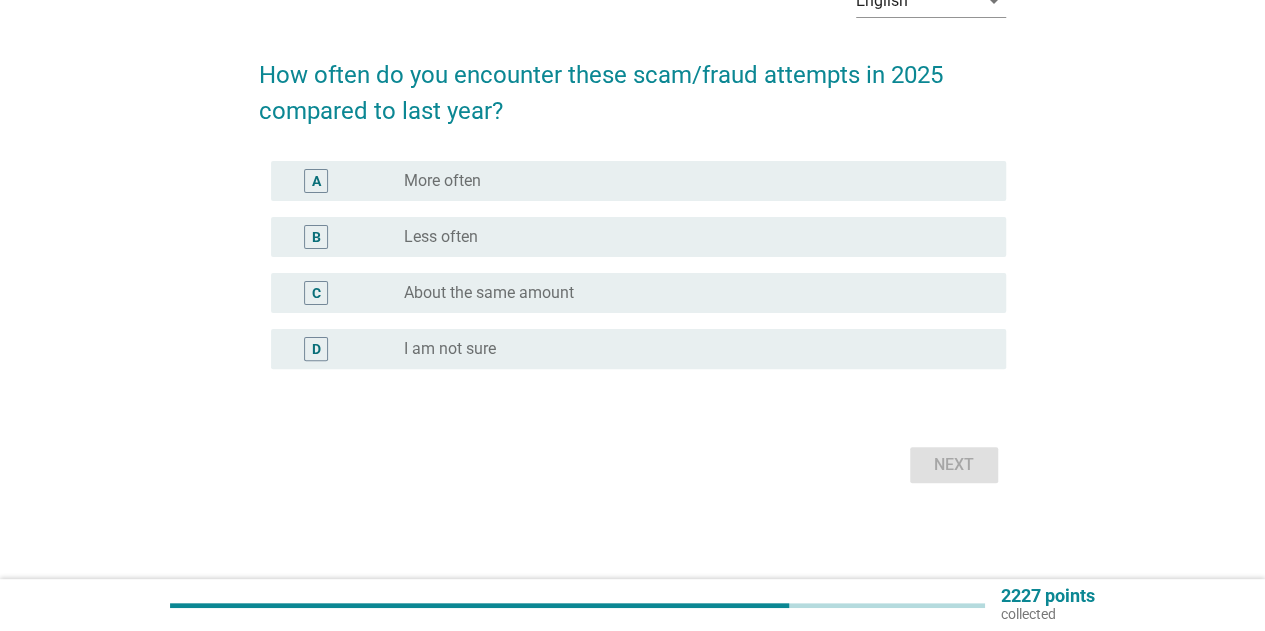 scroll, scrollTop: 0, scrollLeft: 0, axis: both 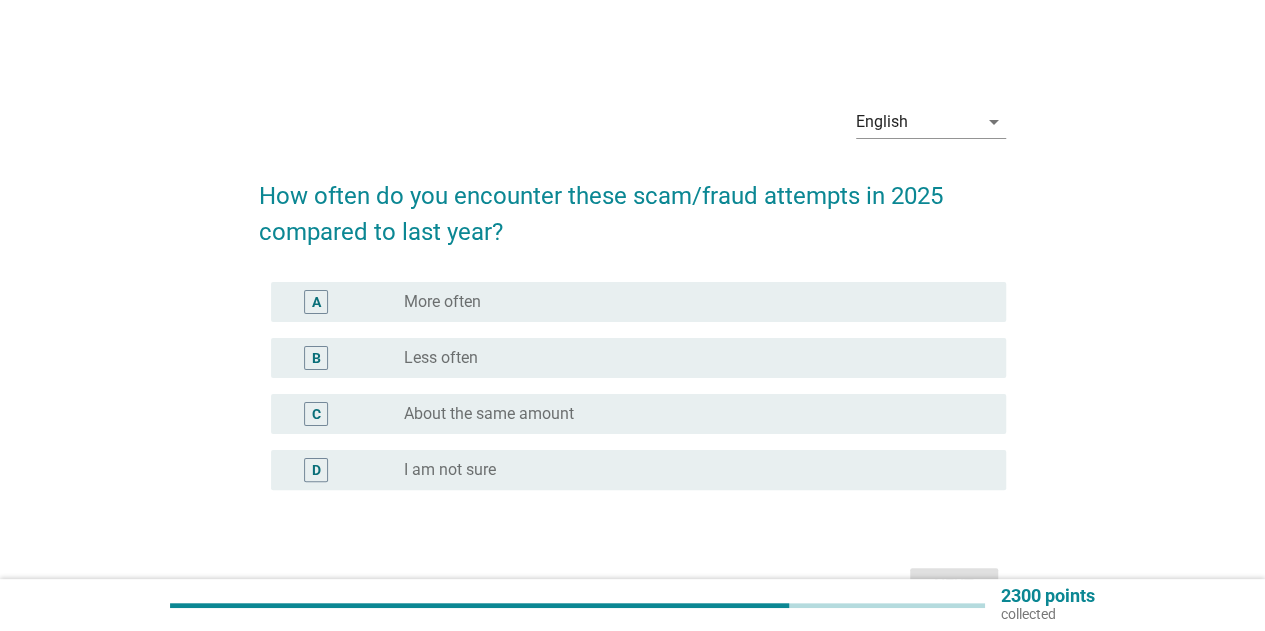 click on "B     radio_button_unchecked Less often" at bounding box center (638, 358) 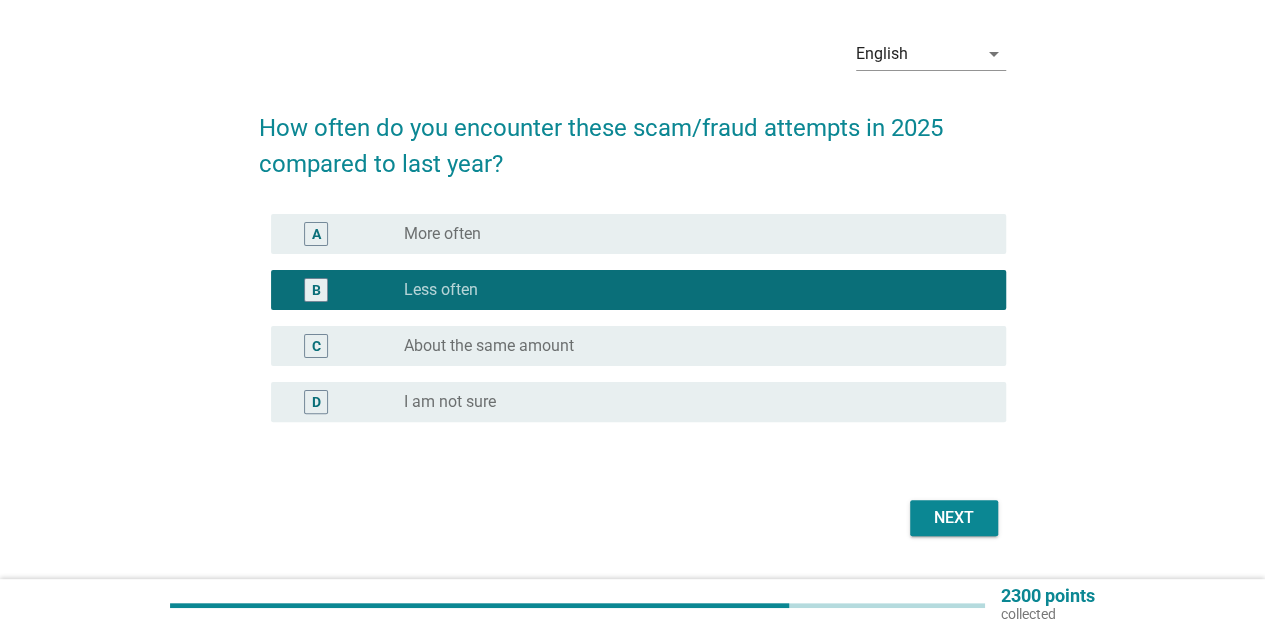 scroll, scrollTop: 100, scrollLeft: 0, axis: vertical 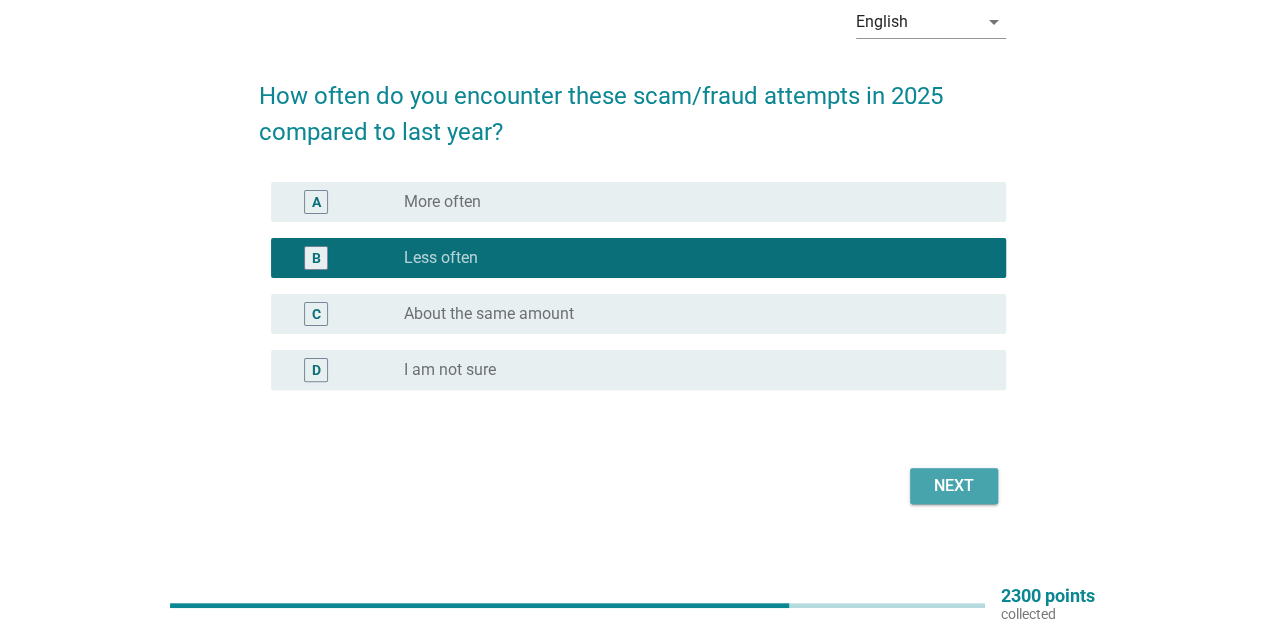 click on "Next" at bounding box center (954, 486) 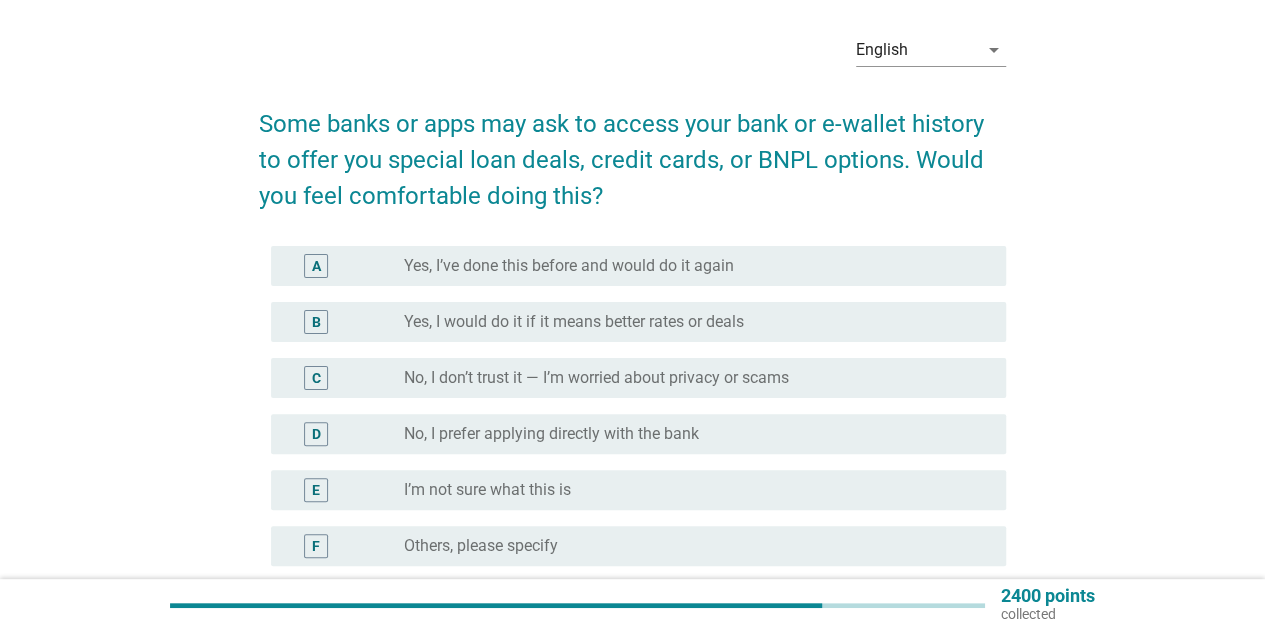 scroll, scrollTop: 100, scrollLeft: 0, axis: vertical 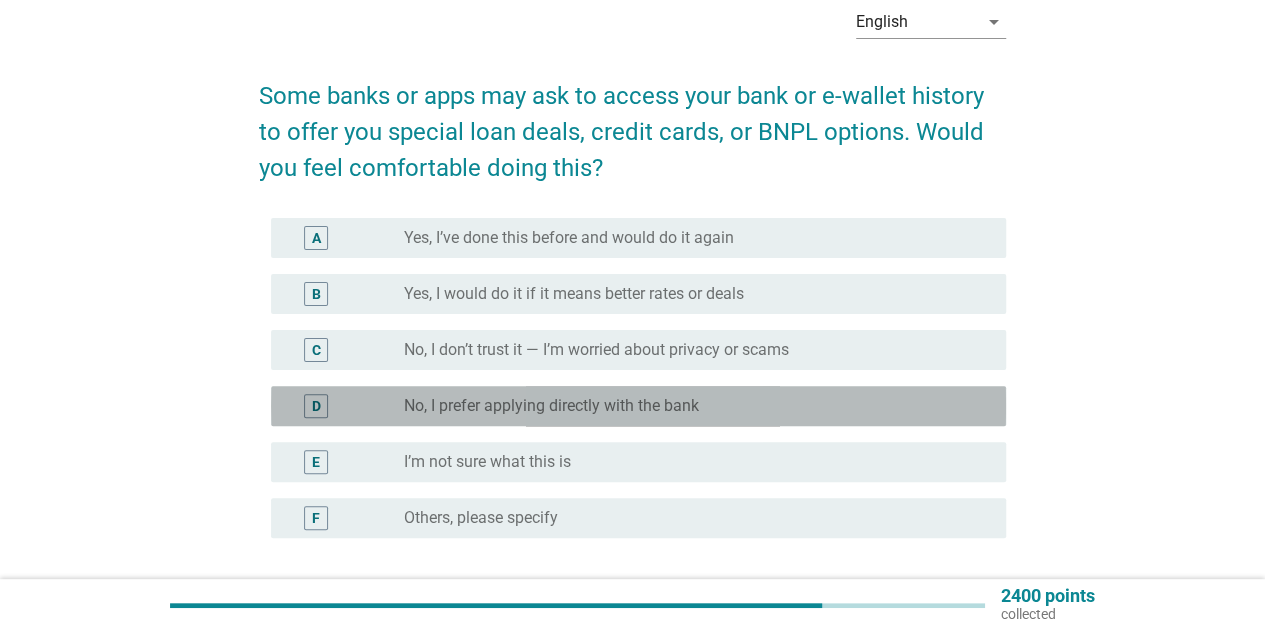 click on "No, I prefer applying directly with the bank" at bounding box center (551, 406) 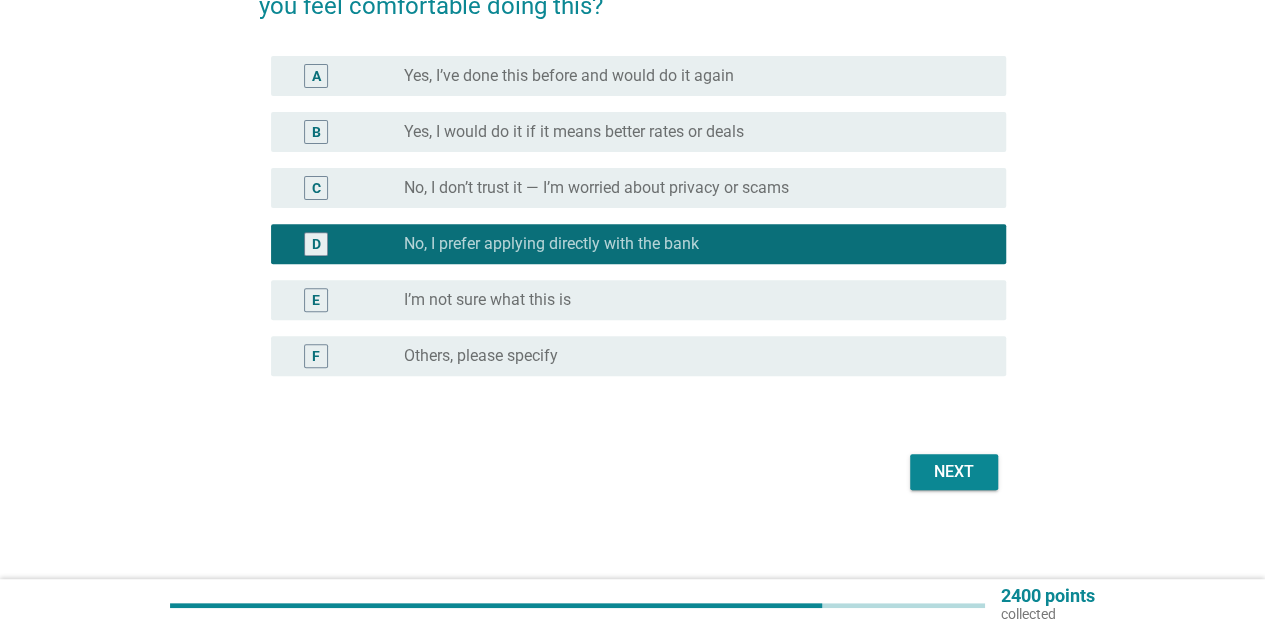 scroll, scrollTop: 268, scrollLeft: 0, axis: vertical 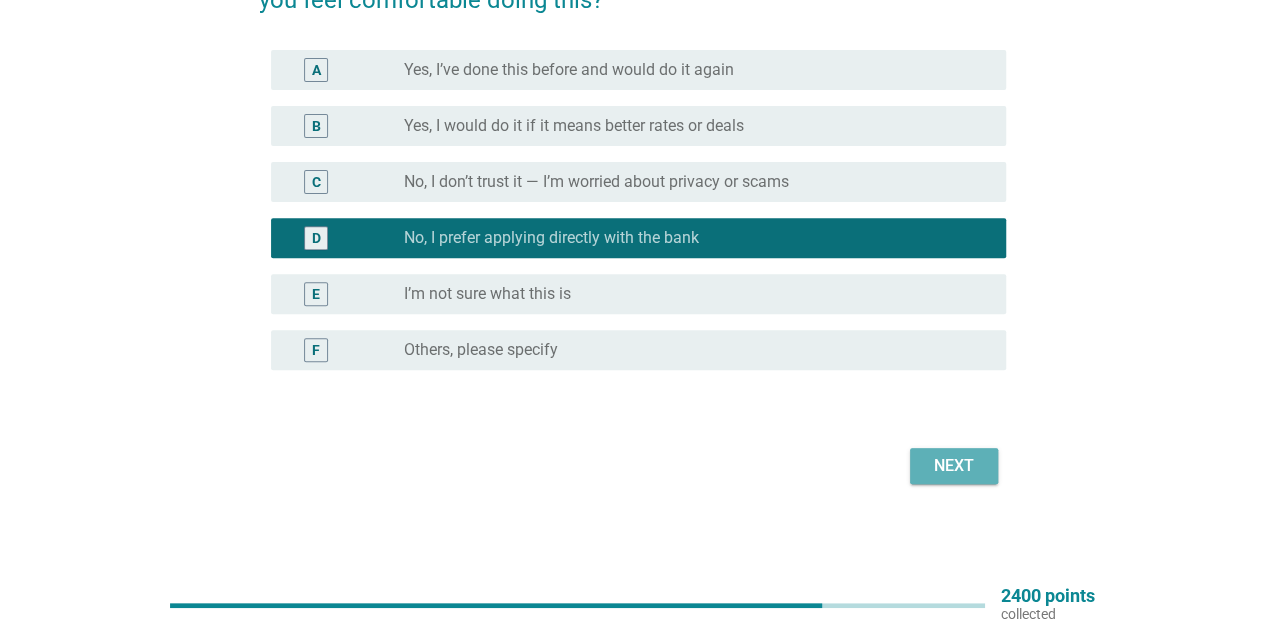 drag, startPoint x: 957, startPoint y: 467, endPoint x: 942, endPoint y: 453, distance: 20.518284 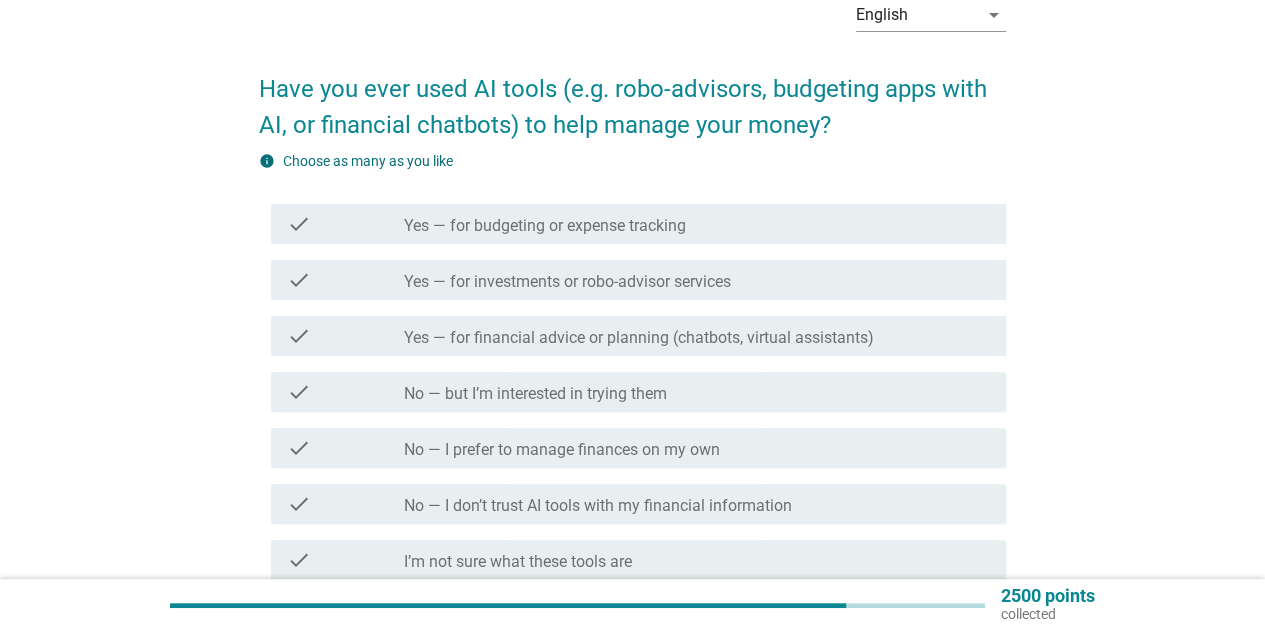 scroll, scrollTop: 200, scrollLeft: 0, axis: vertical 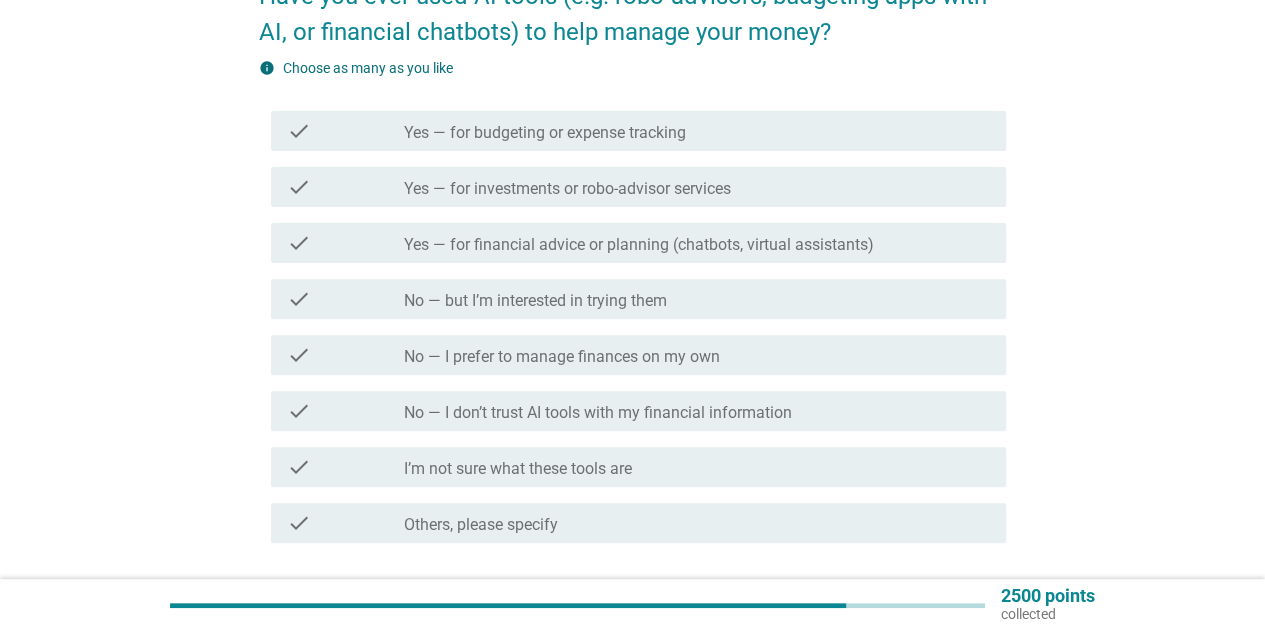 click on "No — but I’m interested in trying them" at bounding box center [535, 301] 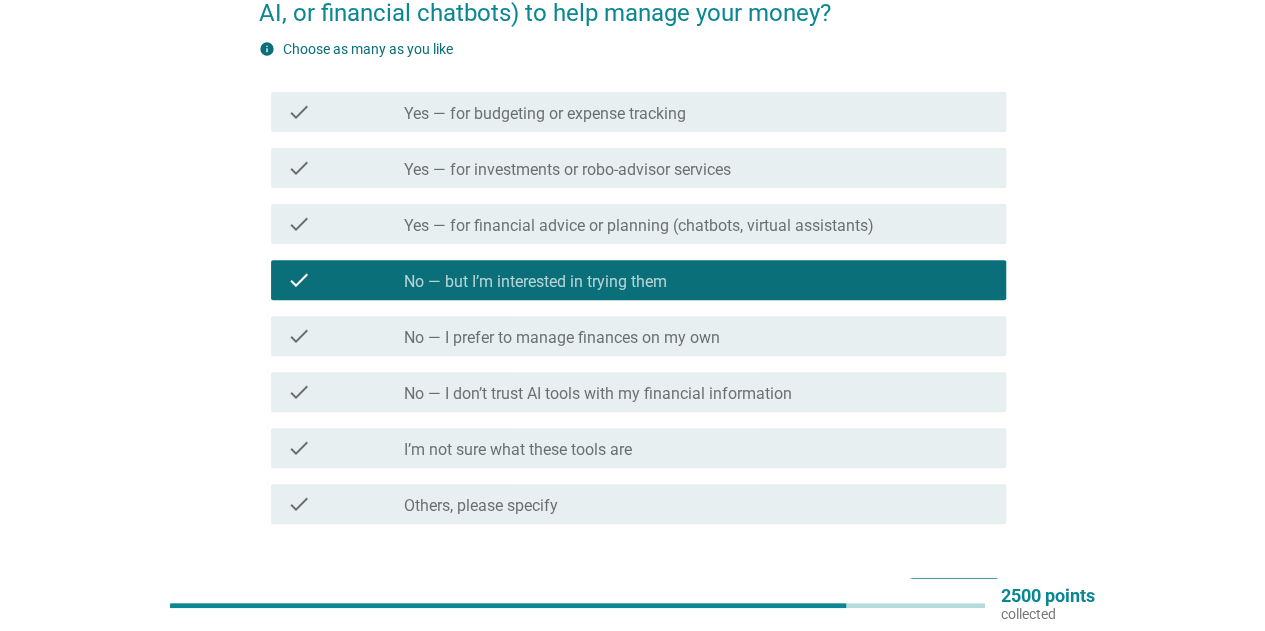 scroll, scrollTop: 150, scrollLeft: 0, axis: vertical 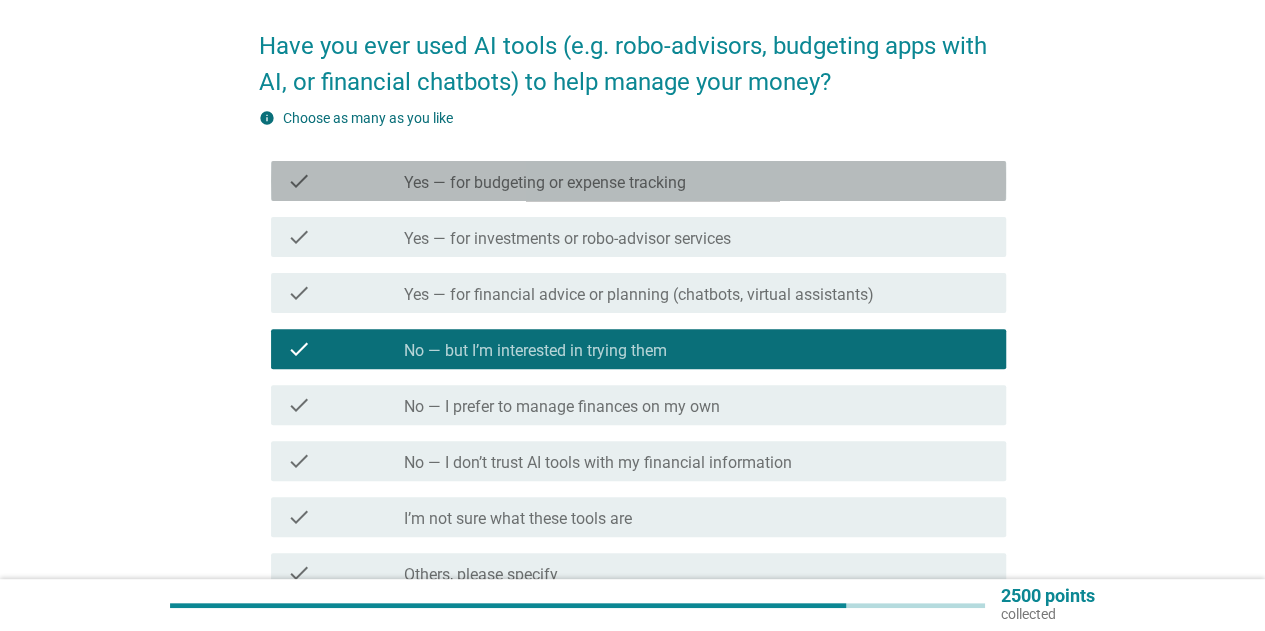 click on "check_box_outline_blank Yes — for budgeting or expense tracking" at bounding box center (697, 181) 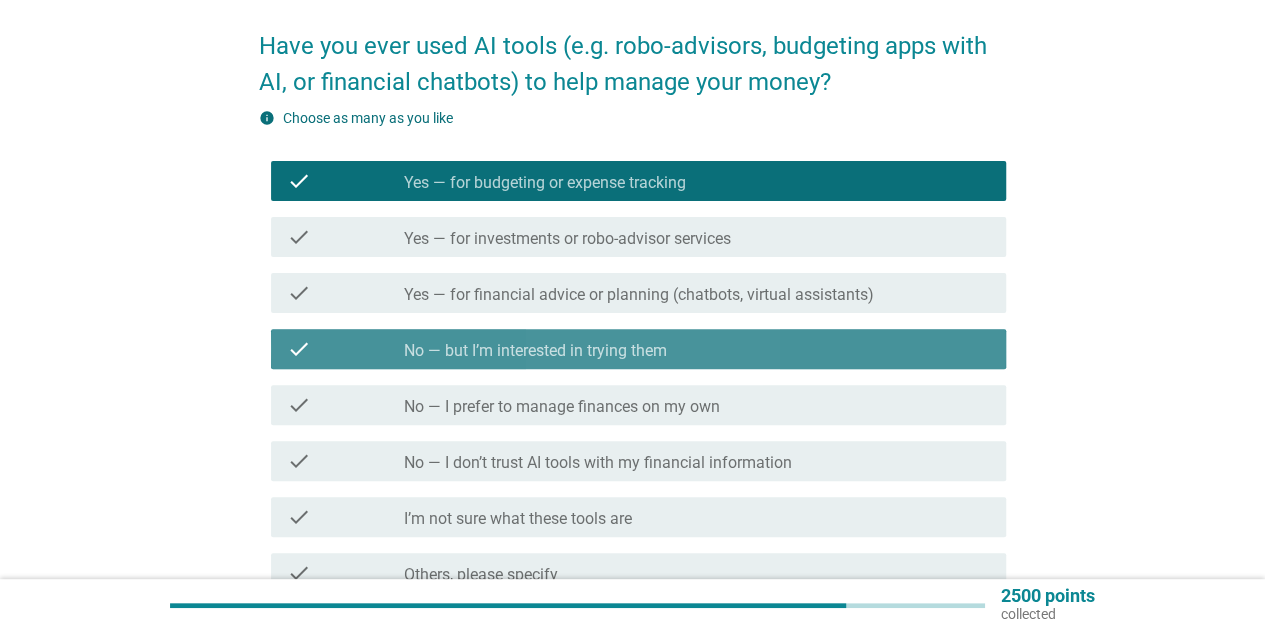 click on "No — but I’m interested in trying them" at bounding box center (535, 351) 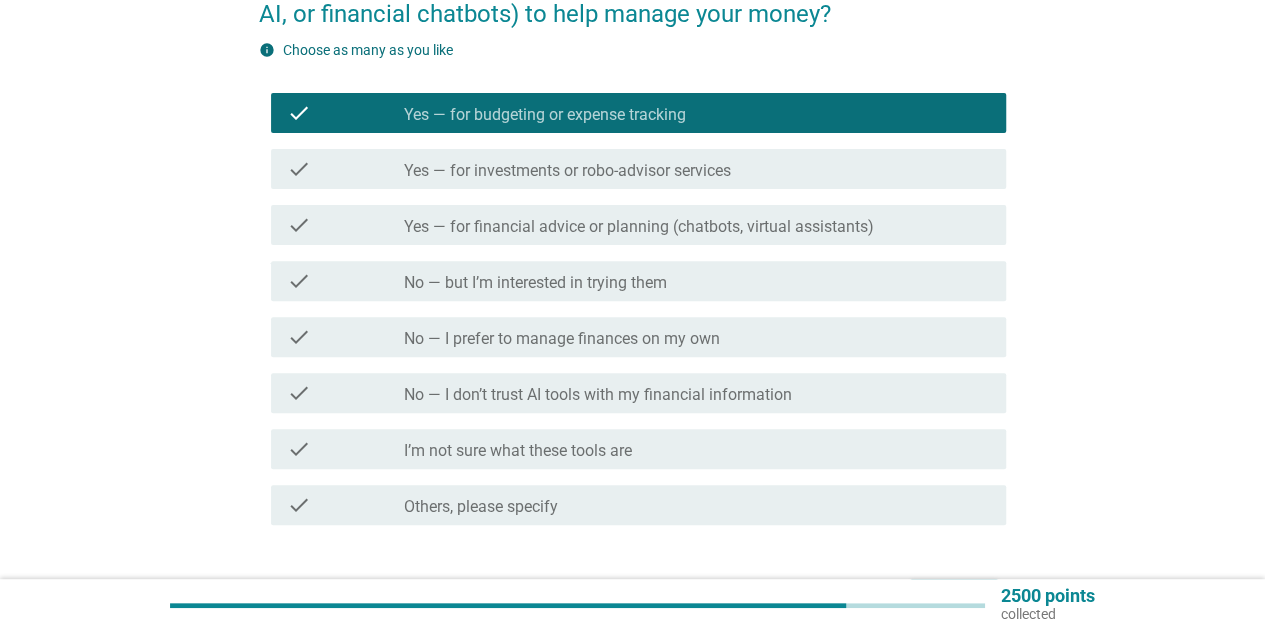 scroll, scrollTop: 250, scrollLeft: 0, axis: vertical 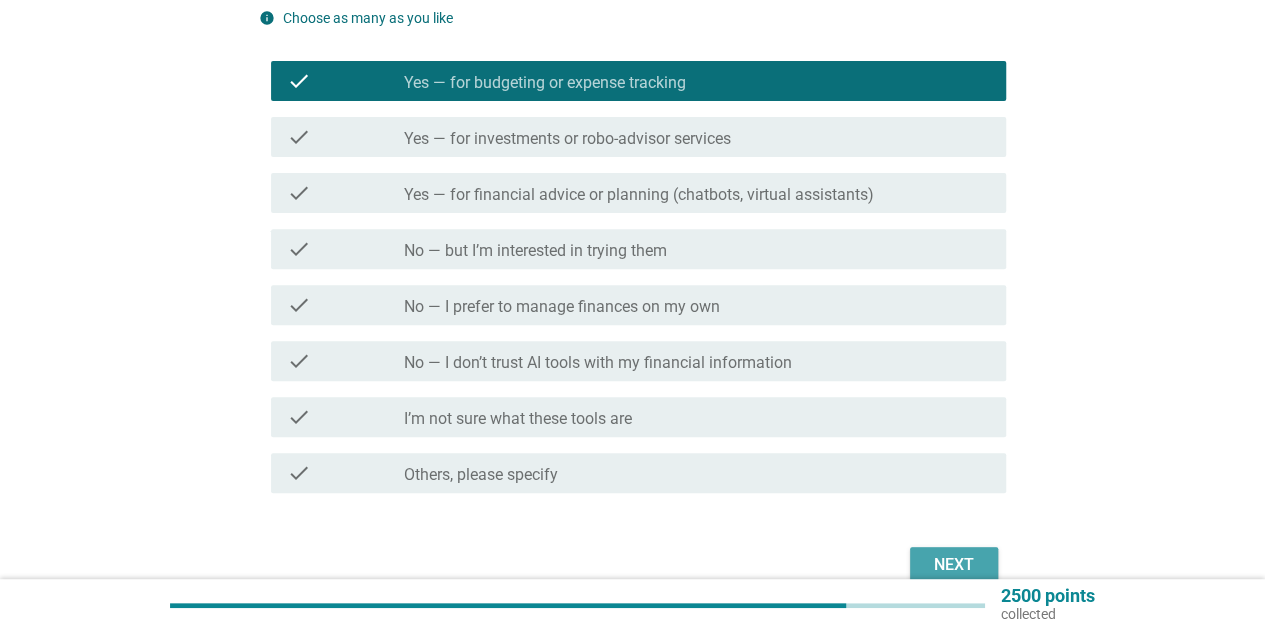 click on "Next" at bounding box center (954, 565) 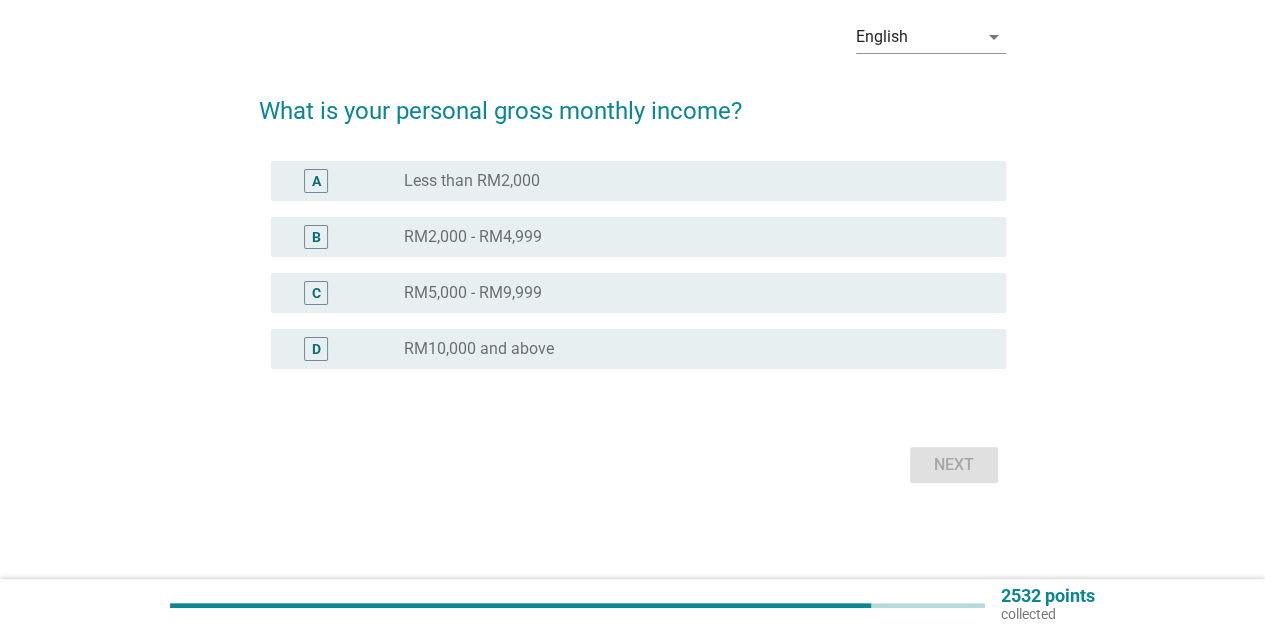 scroll, scrollTop: 0, scrollLeft: 0, axis: both 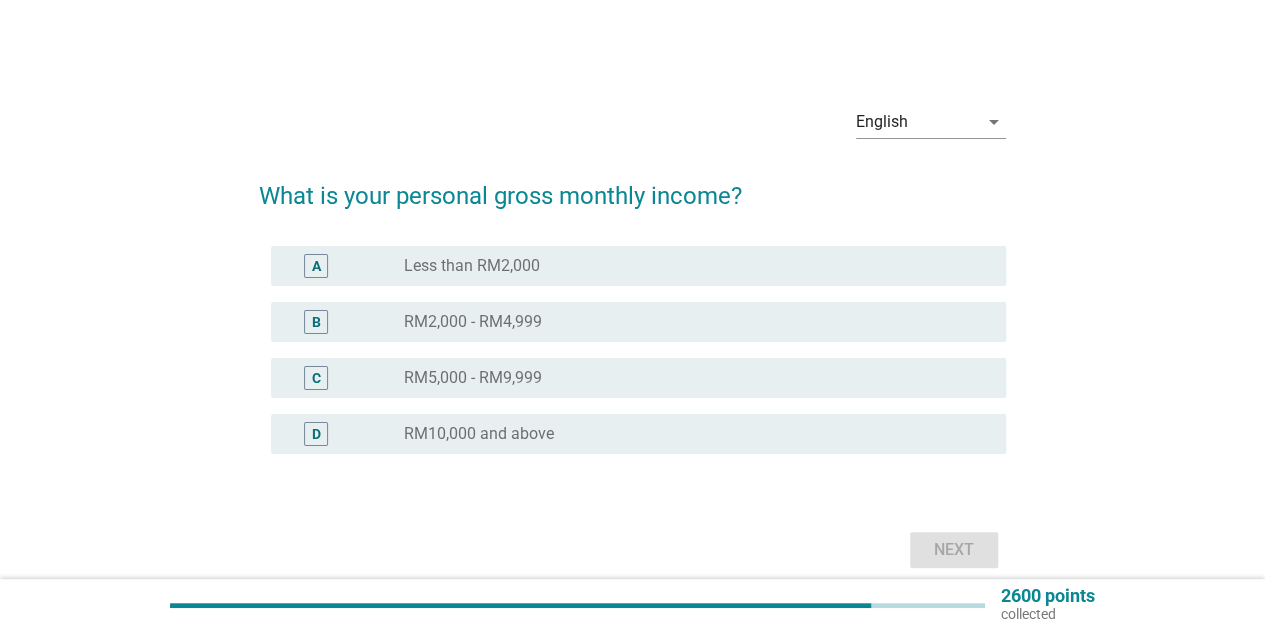 click on "radio_button_unchecked RM5,000 - RM9,999" at bounding box center [689, 378] 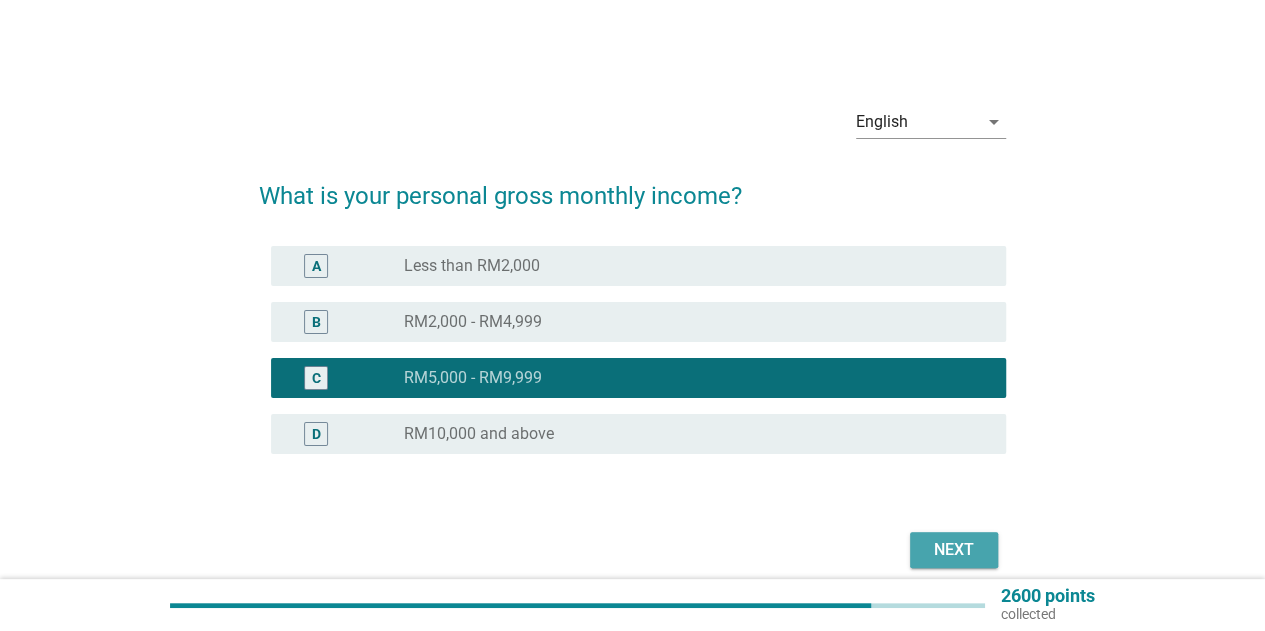 click on "Next" at bounding box center (954, 550) 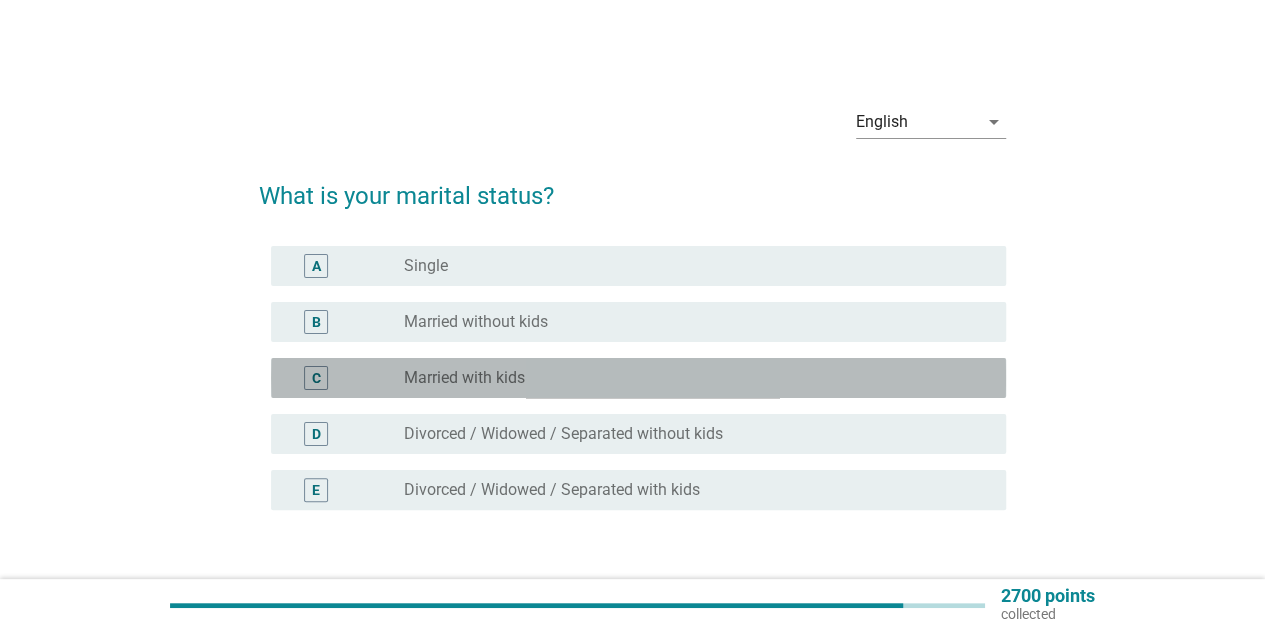 click on "radio_button_unchecked Married with kids" at bounding box center [689, 378] 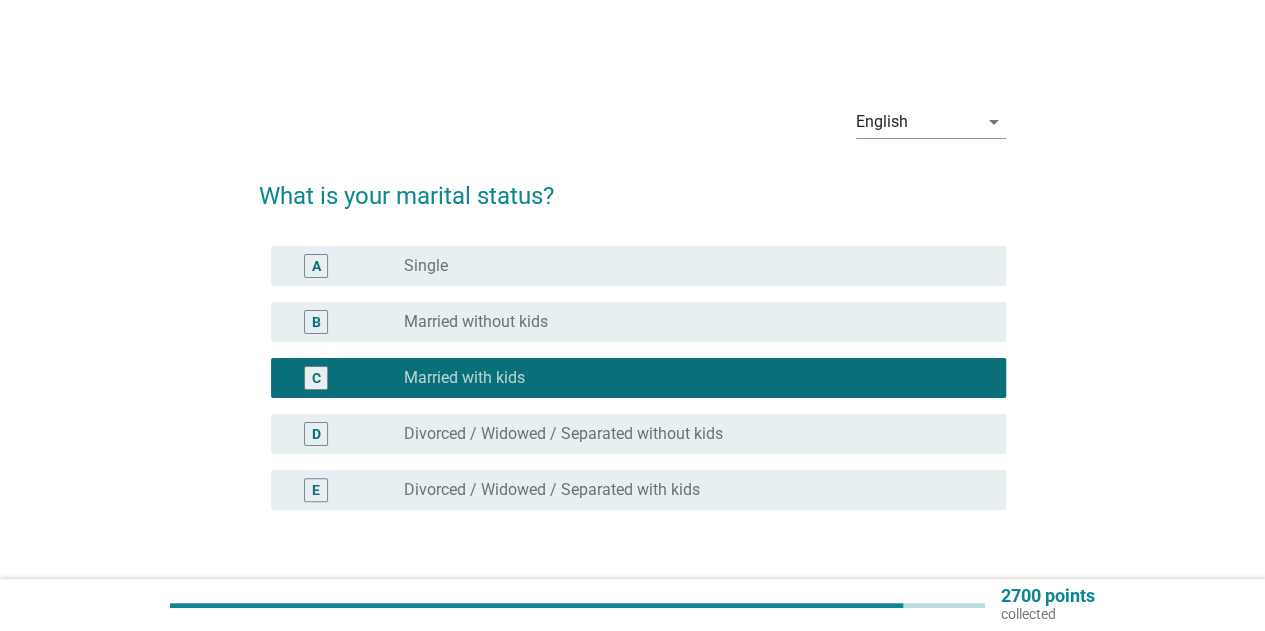 scroll, scrollTop: 100, scrollLeft: 0, axis: vertical 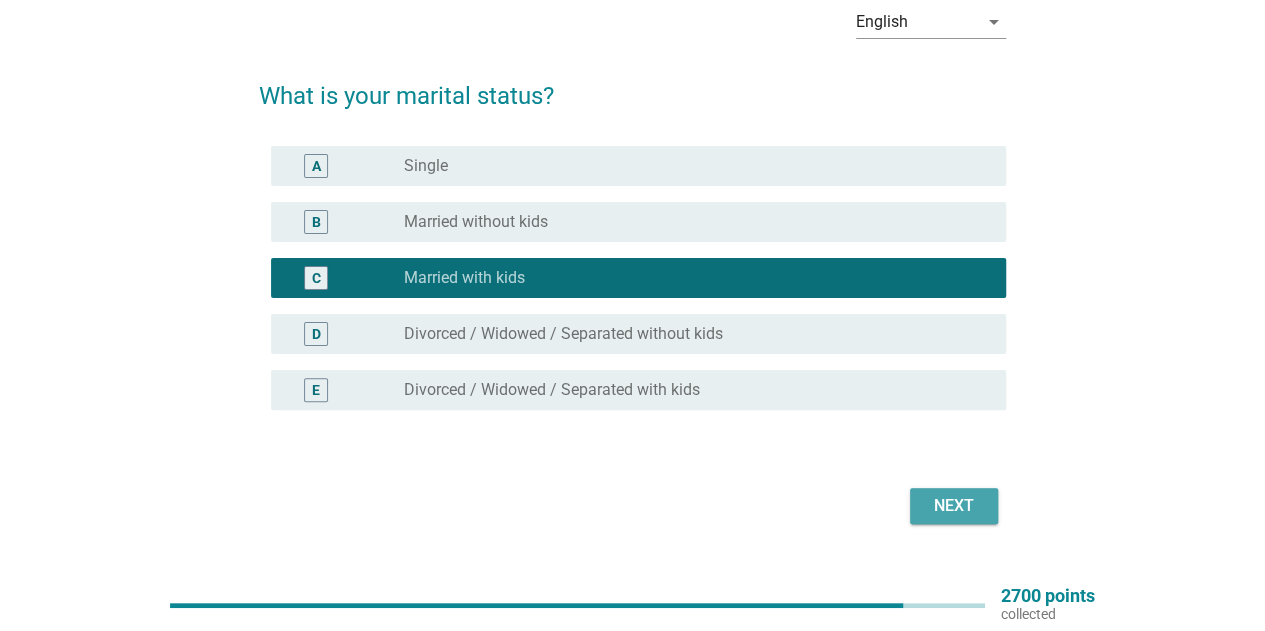 click on "Next" at bounding box center (954, 506) 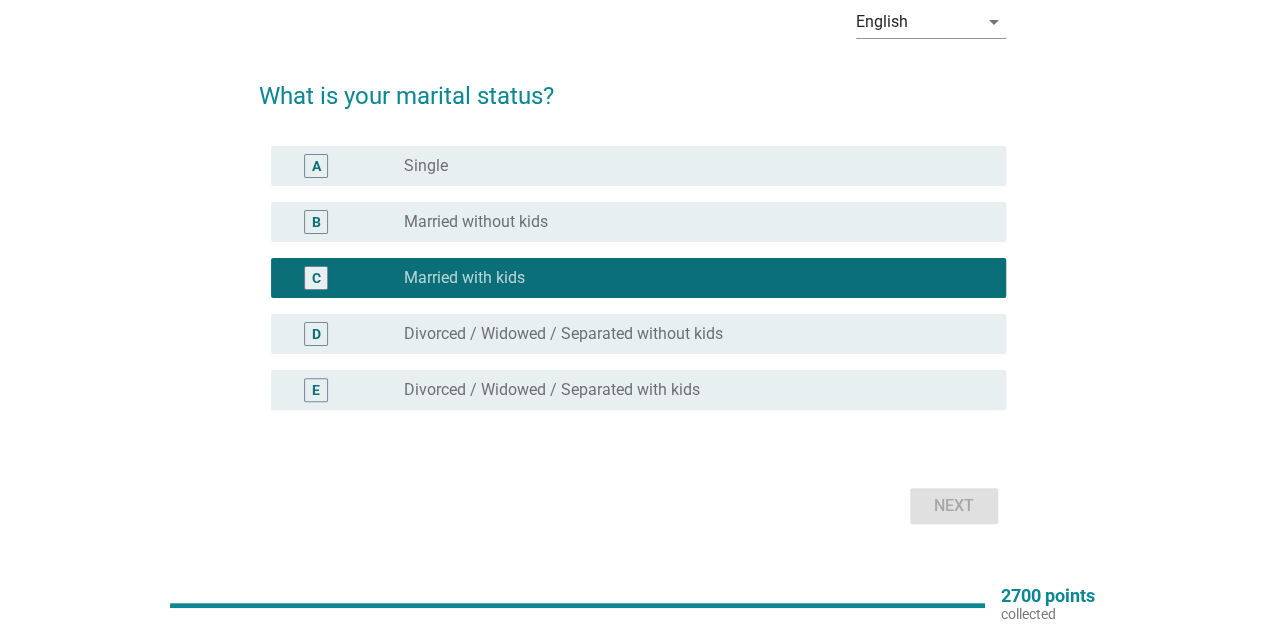 scroll, scrollTop: 0, scrollLeft: 0, axis: both 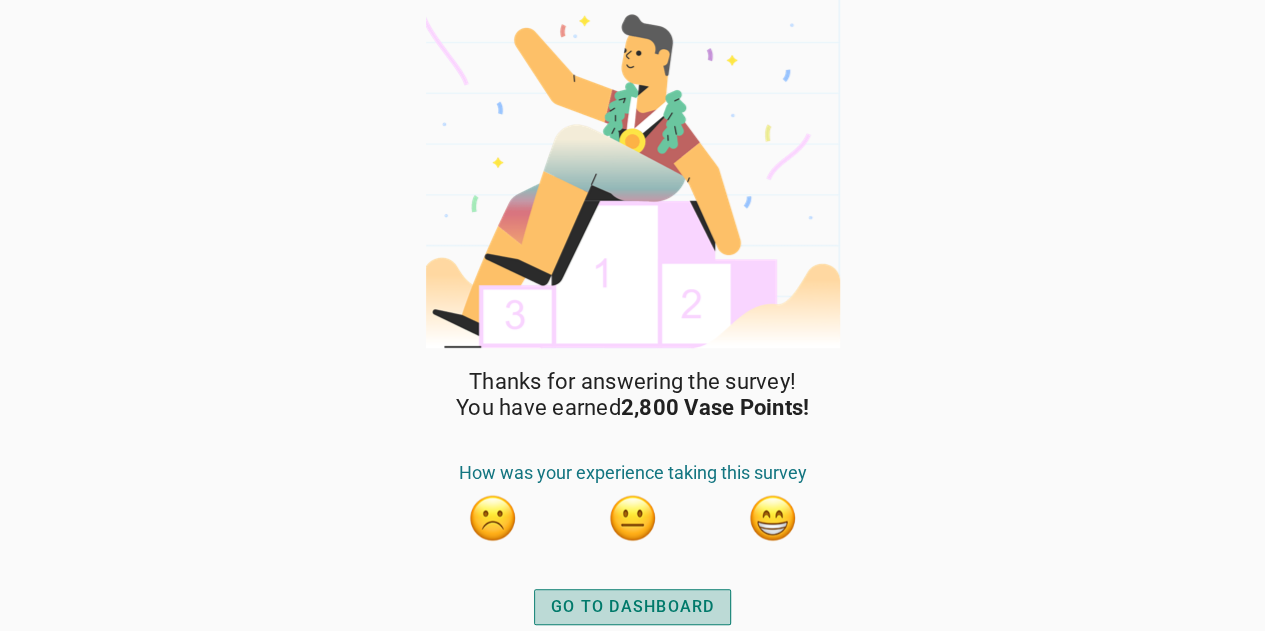 click on "GO TO DASHBOARD" at bounding box center (633, 607) 